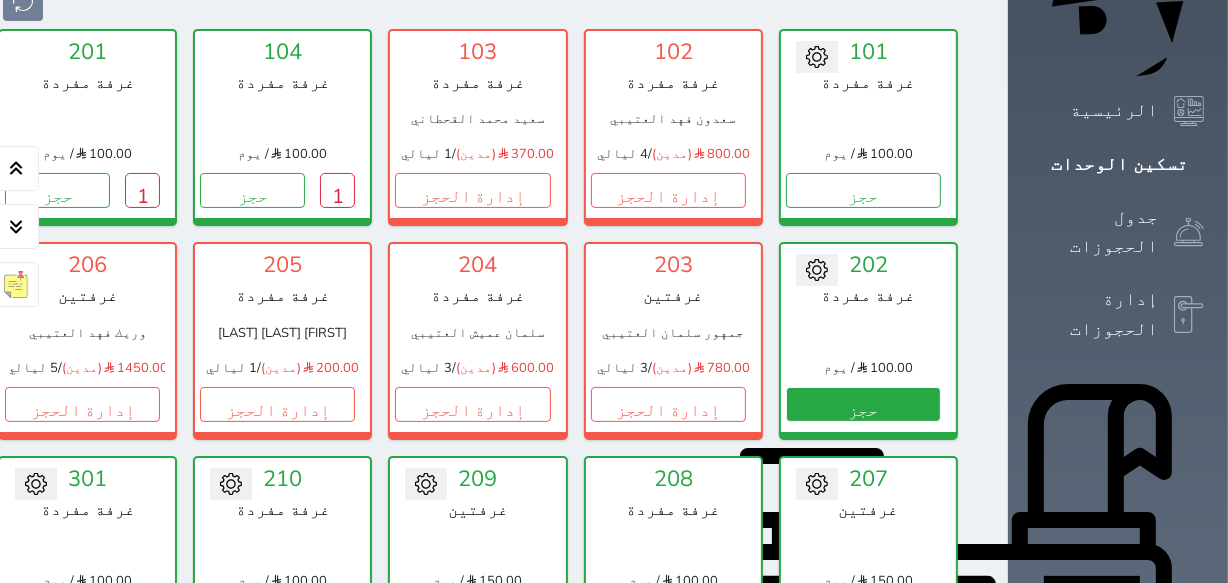 scroll, scrollTop: 273, scrollLeft: 0, axis: vertical 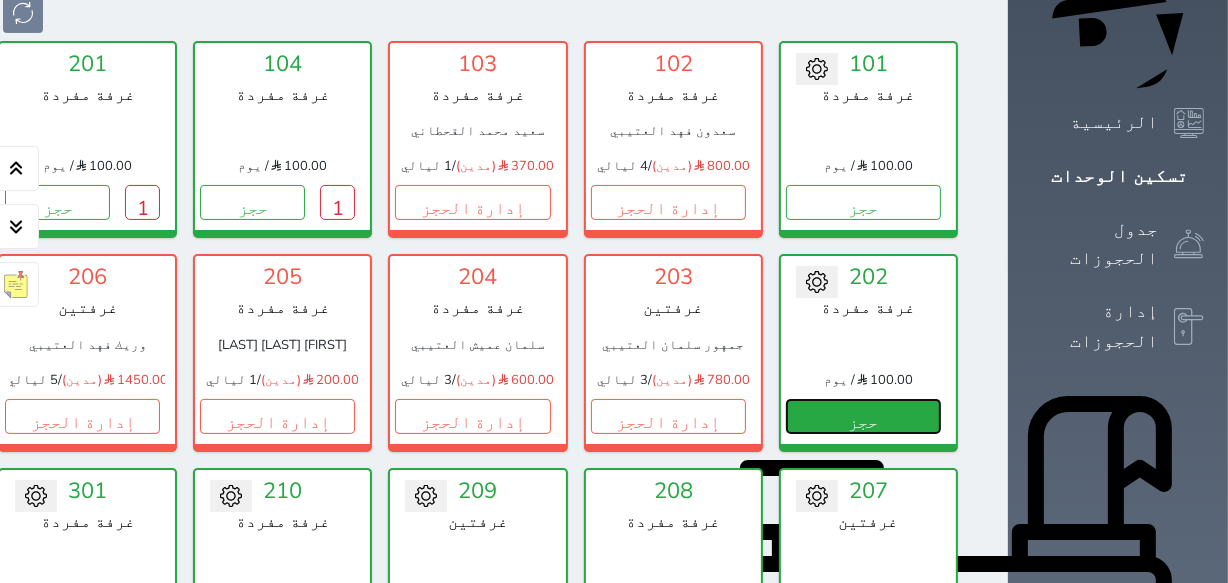 click on "حجز" at bounding box center [863, 416] 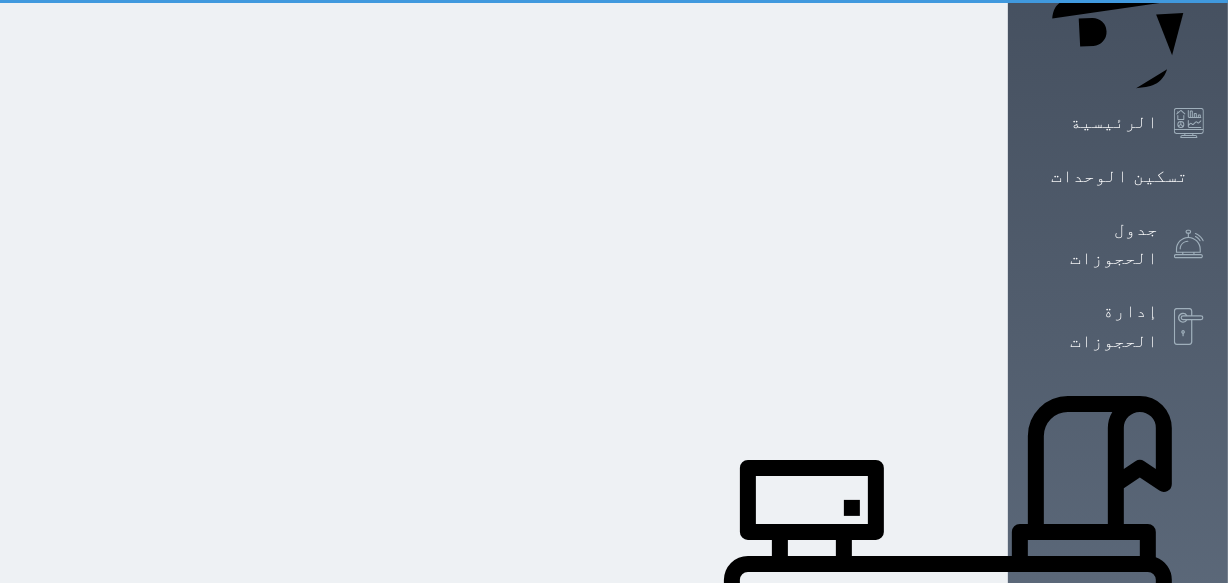 select on "1" 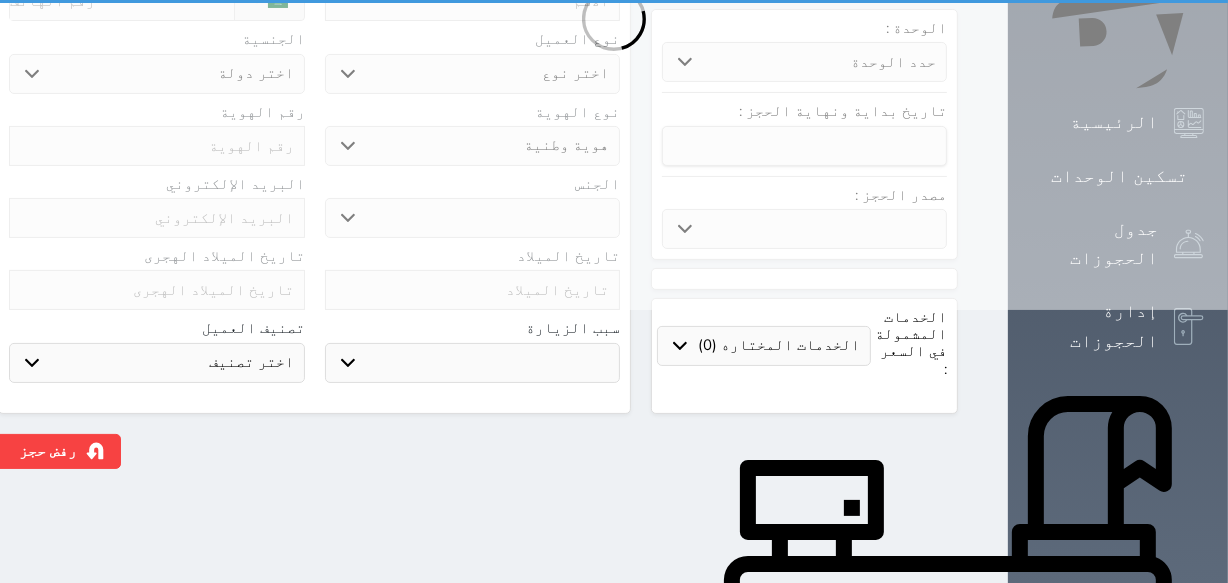 scroll, scrollTop: 0, scrollLeft: 0, axis: both 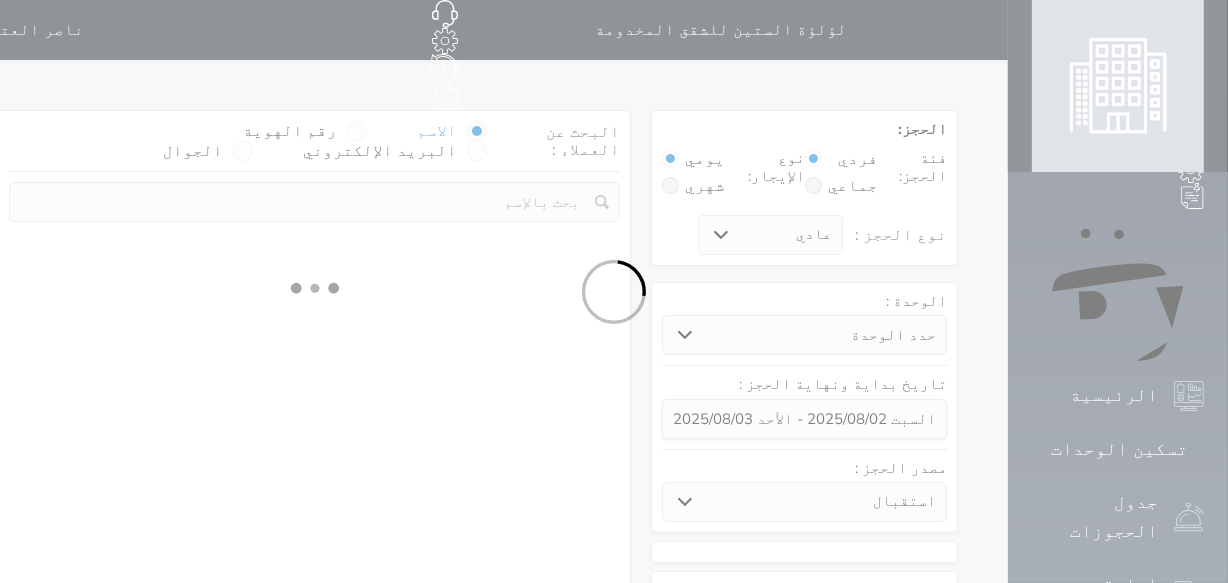 select 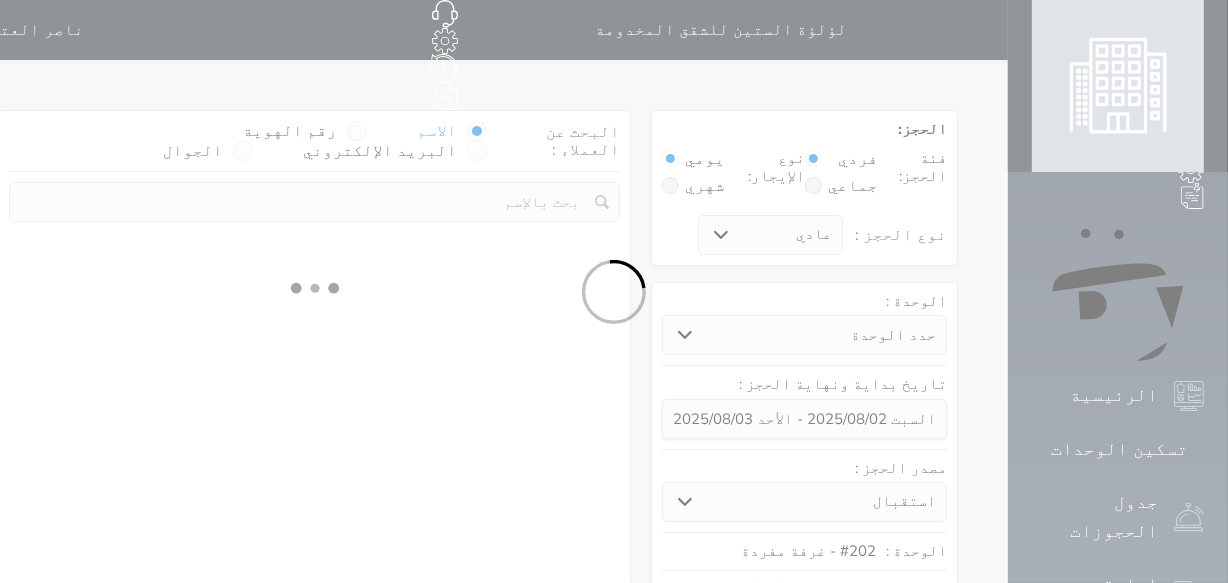 select on "1" 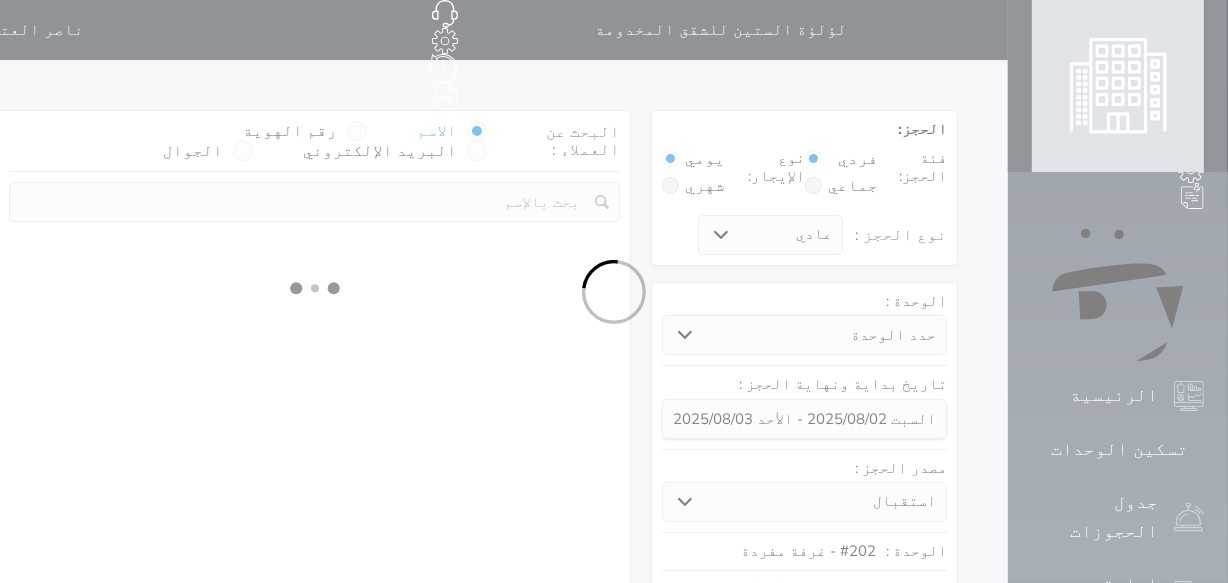 select on "113" 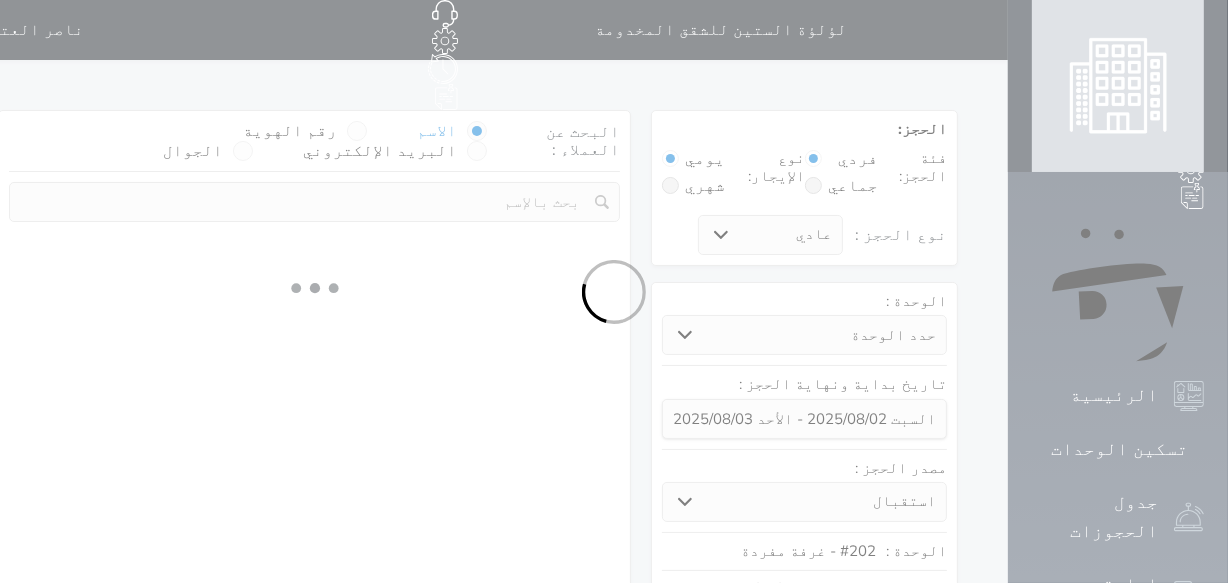select on "1" 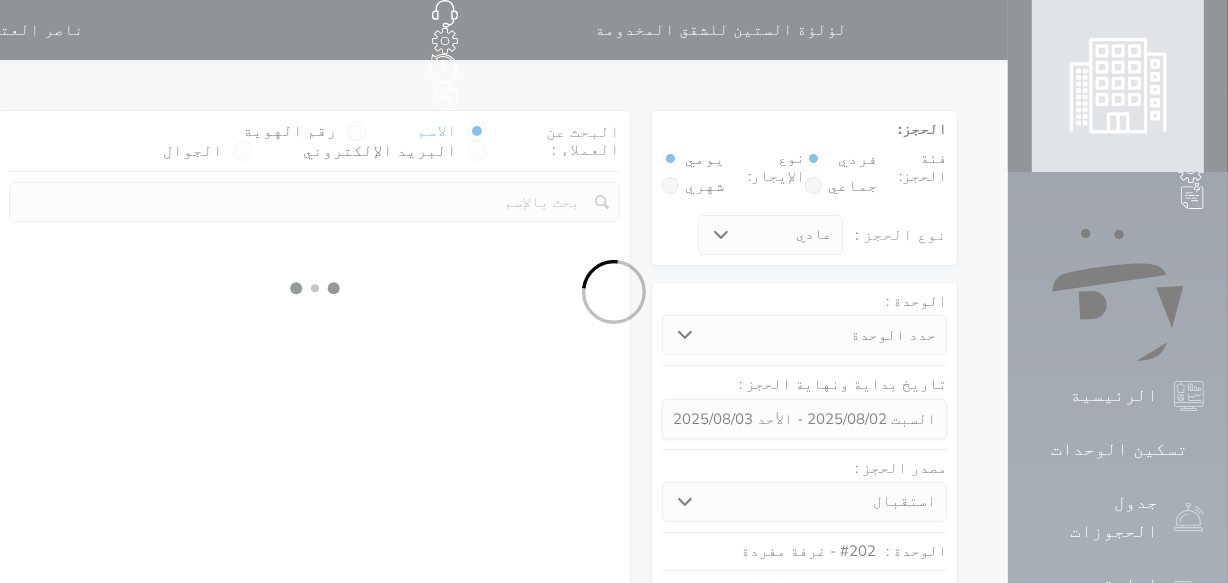 select 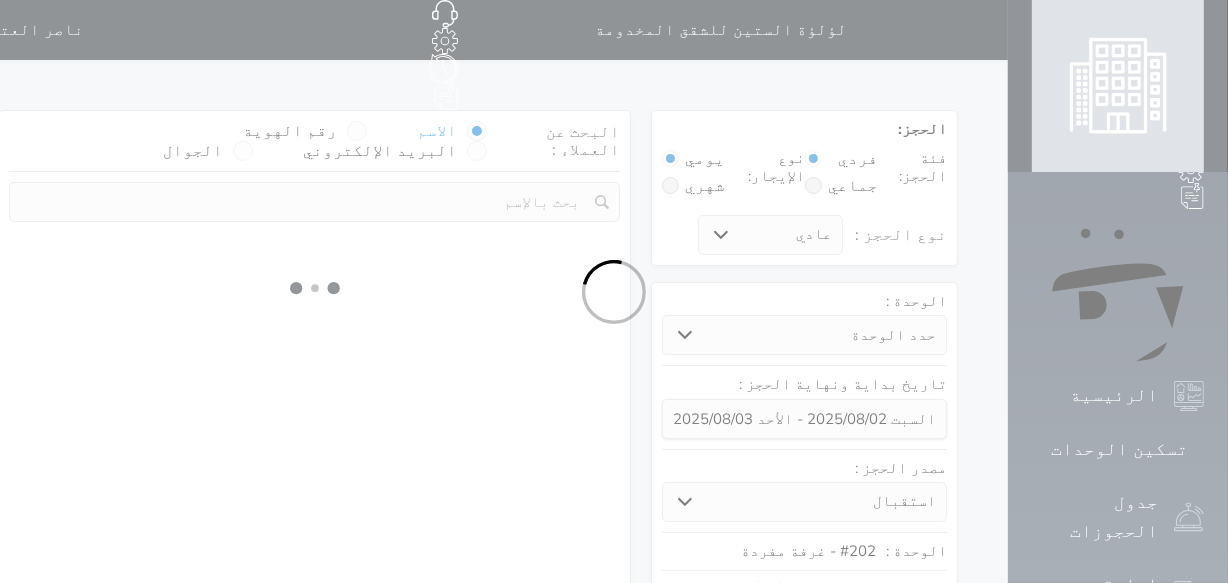 select on "7" 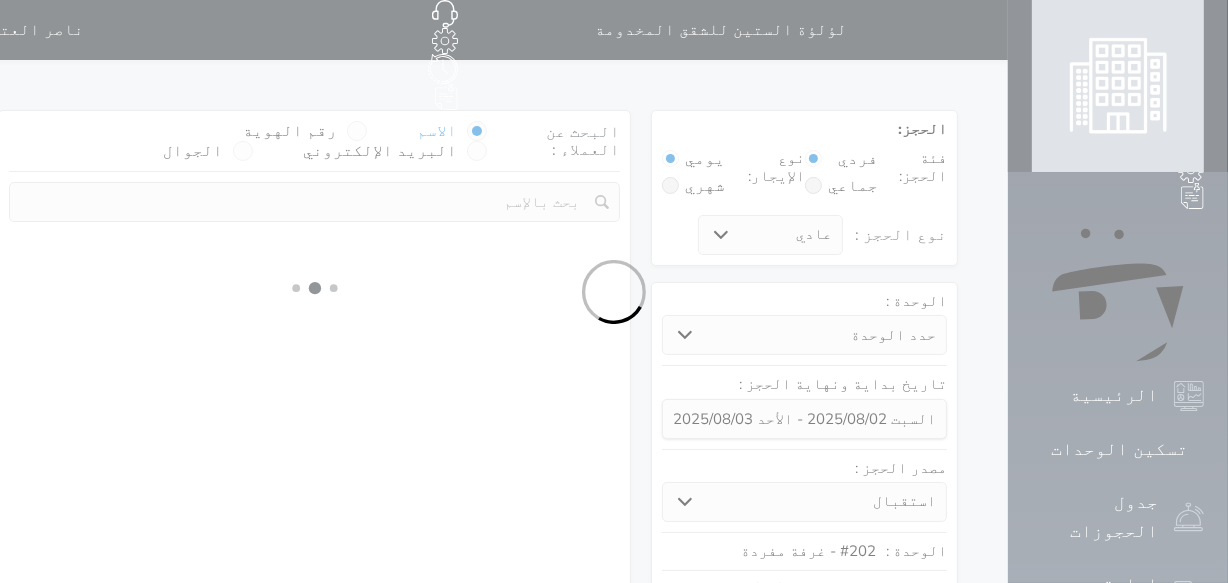 select 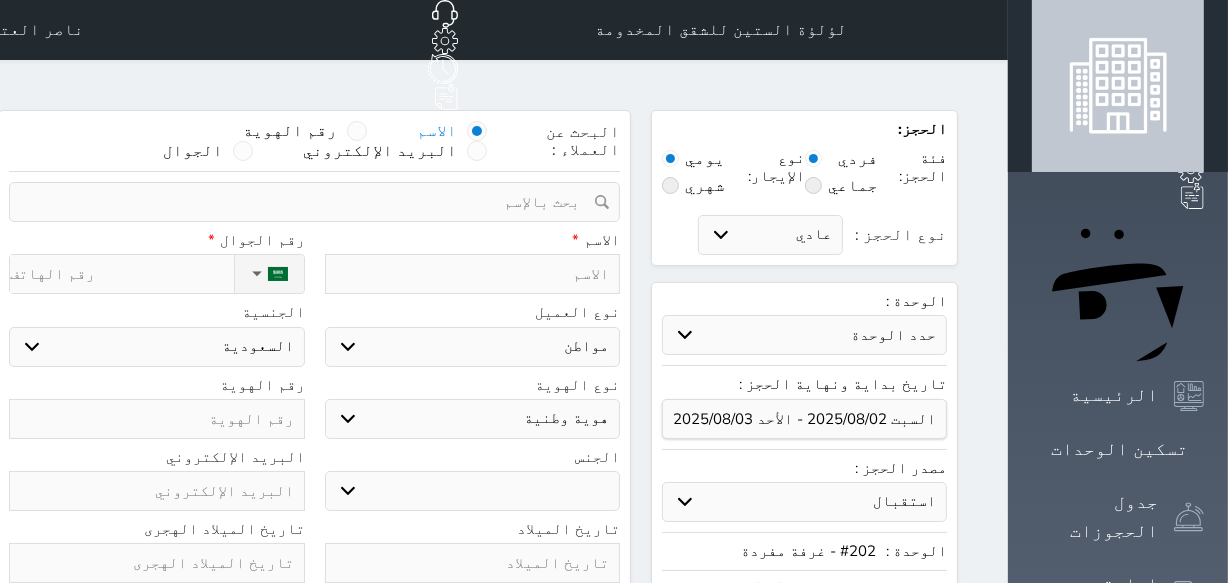 select 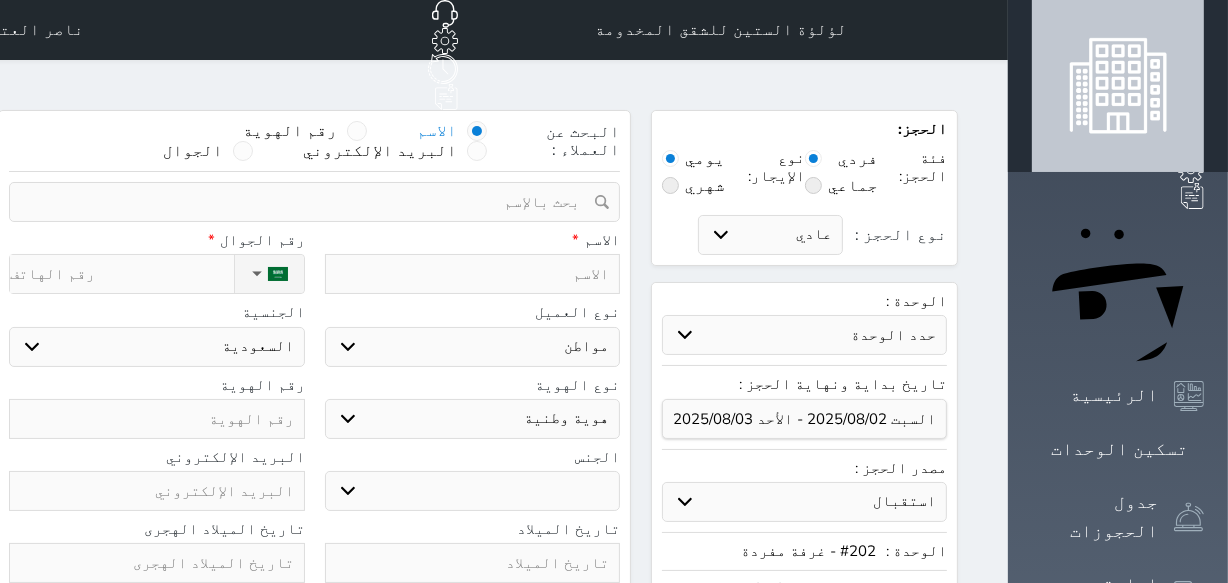 select 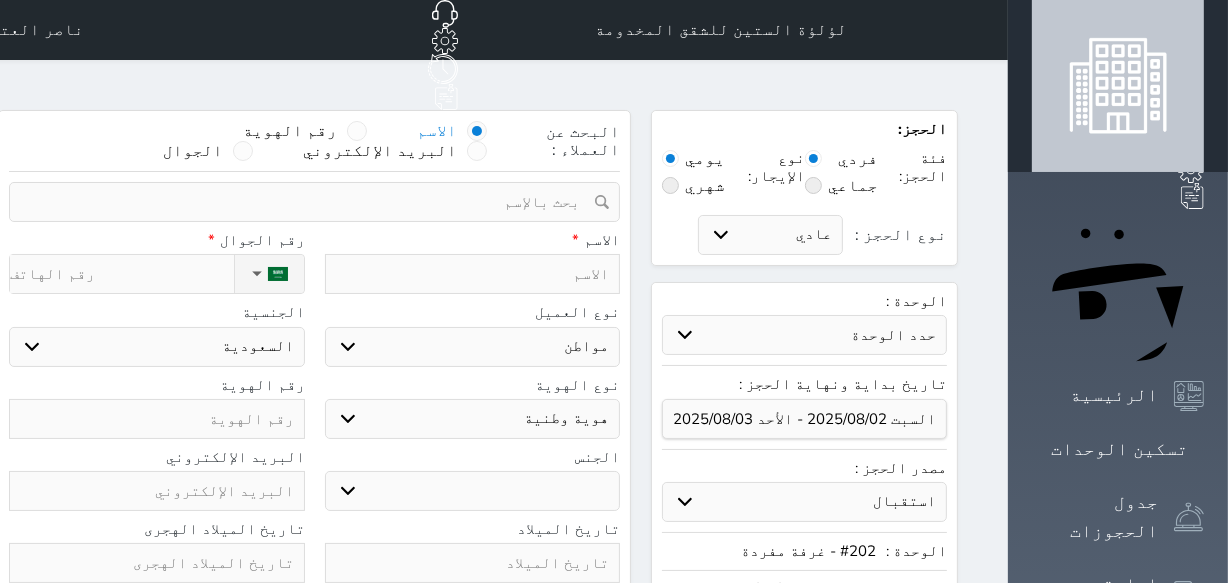 select 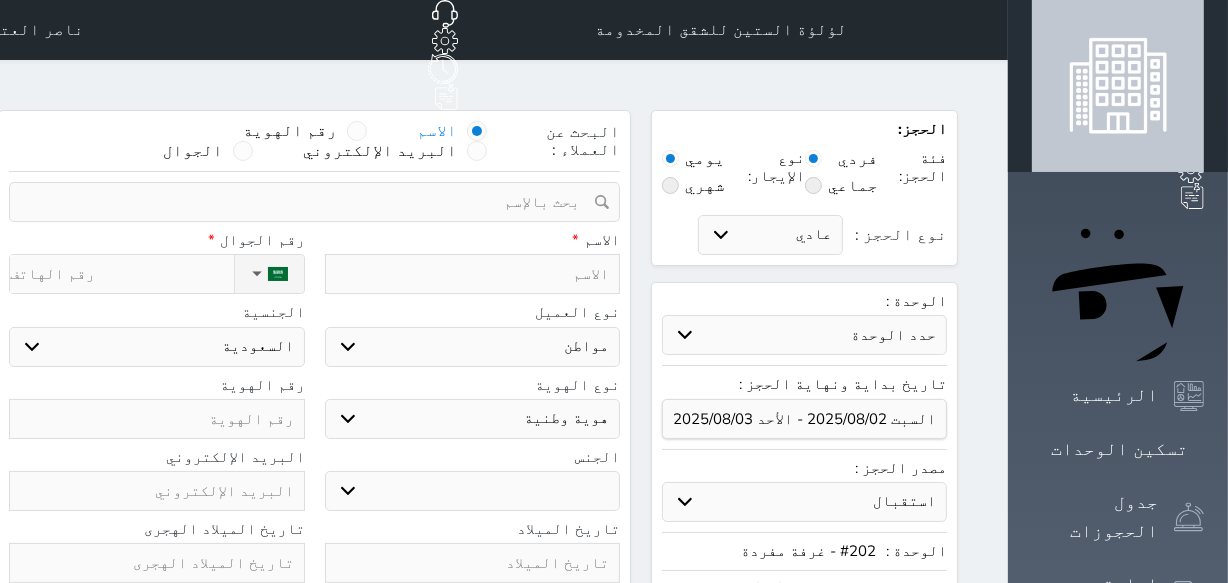 select 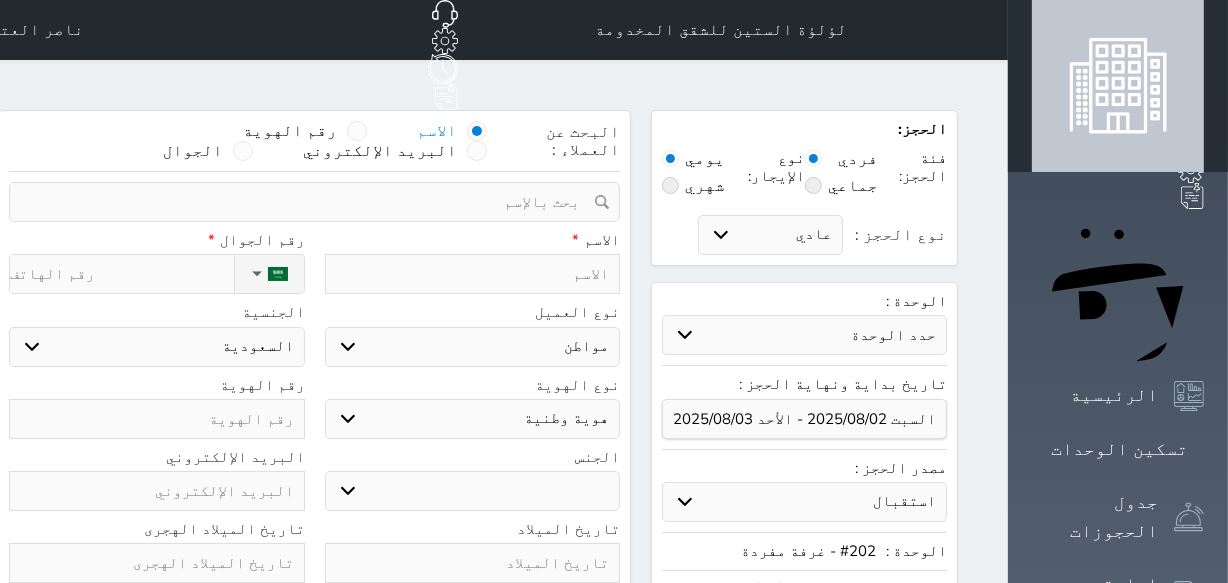 select 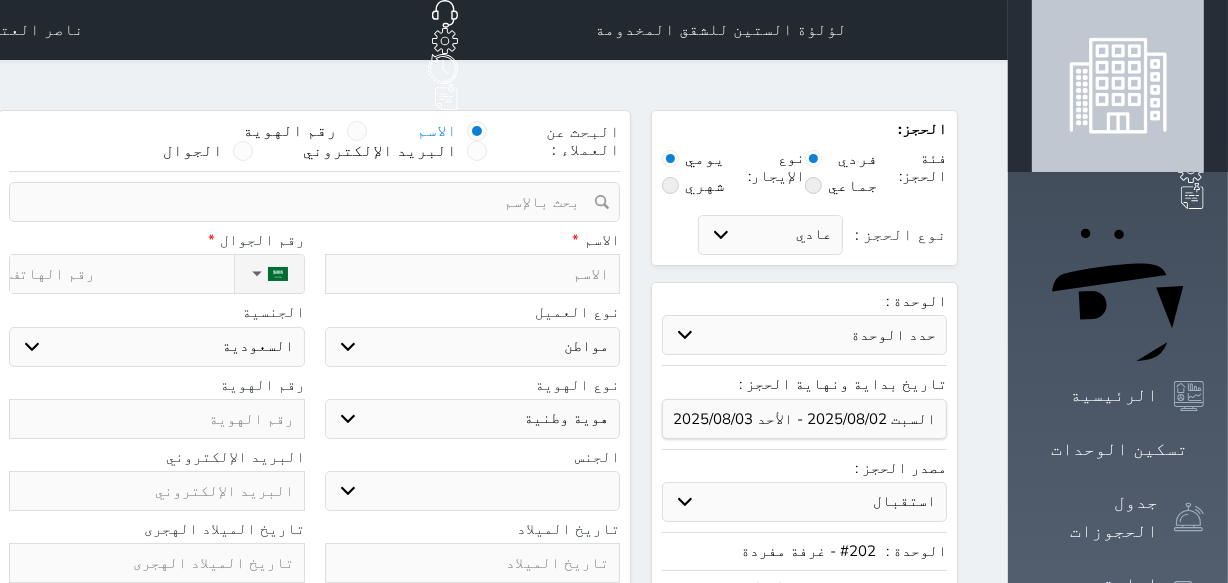 select 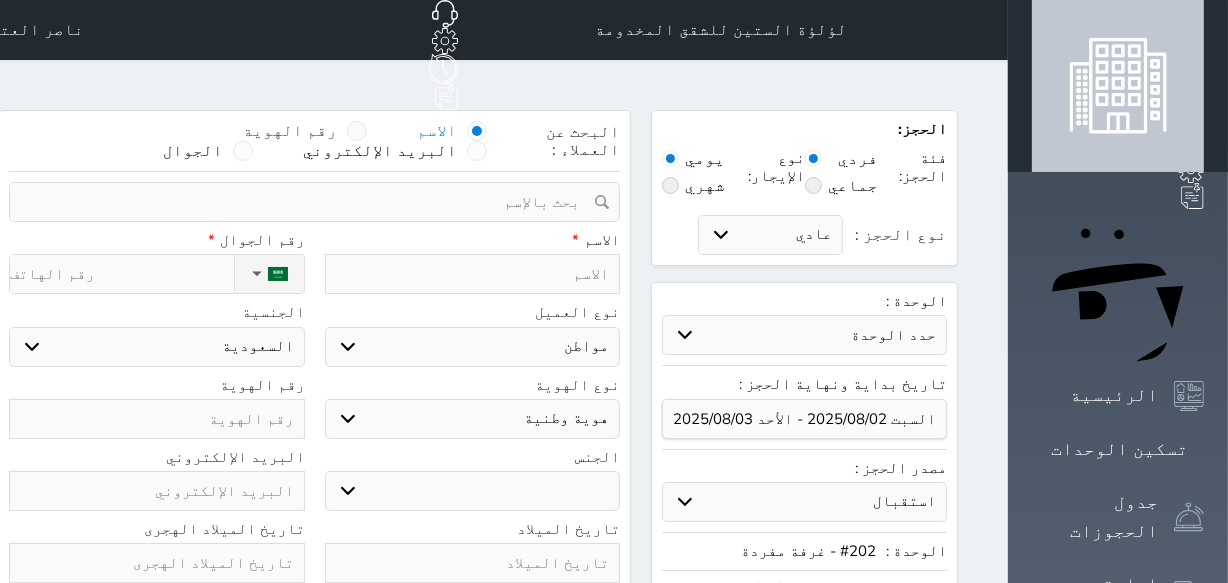 click at bounding box center (357, 131) 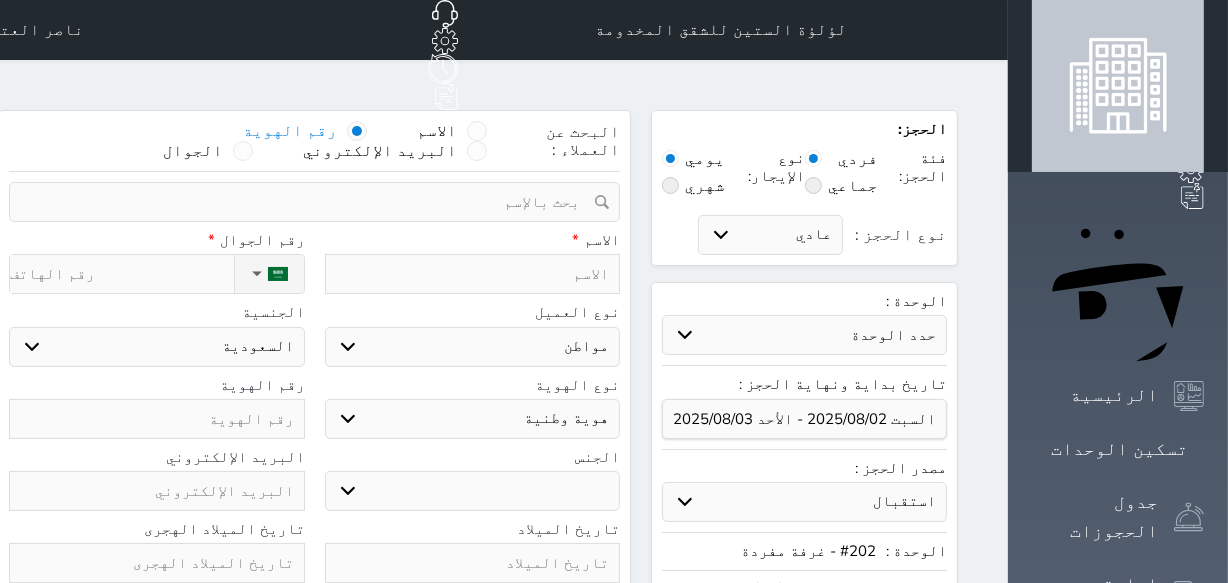 select 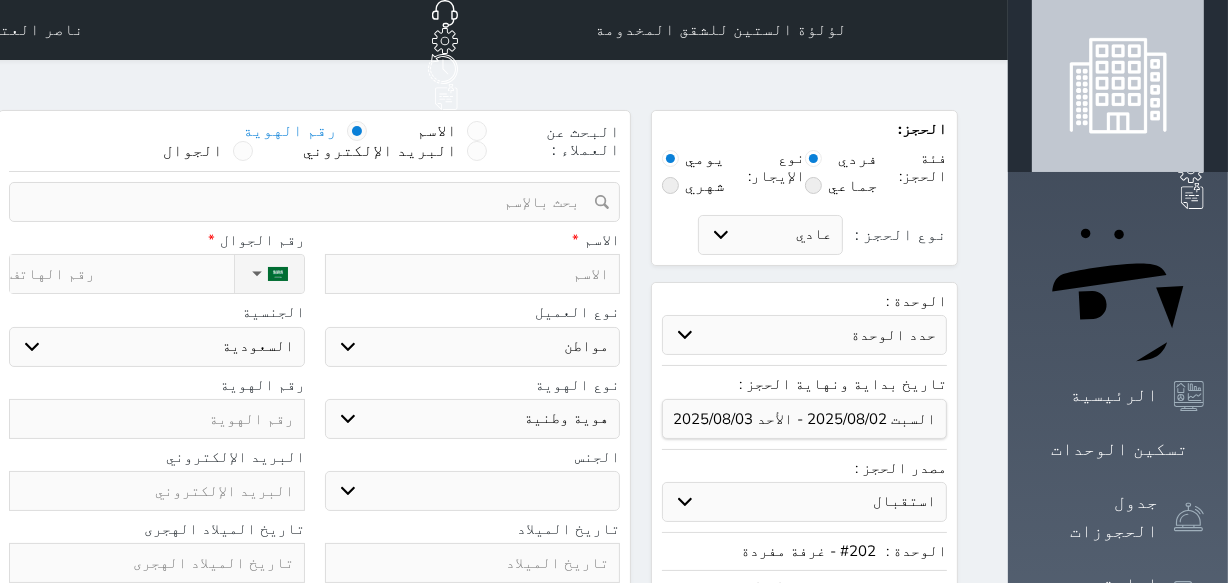 select 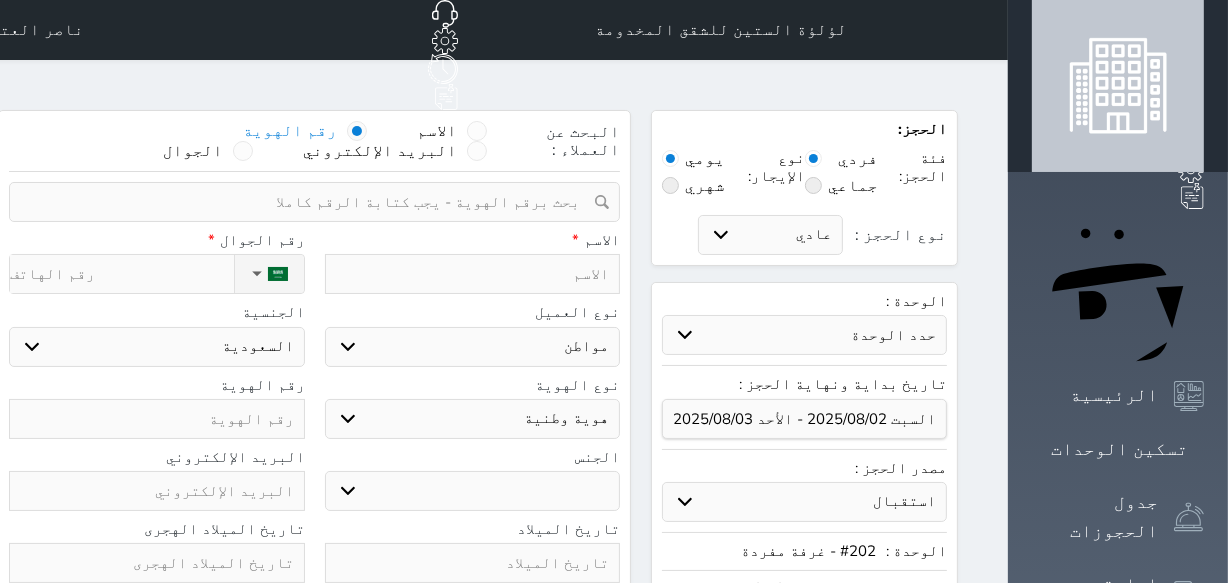 click at bounding box center [473, 274] 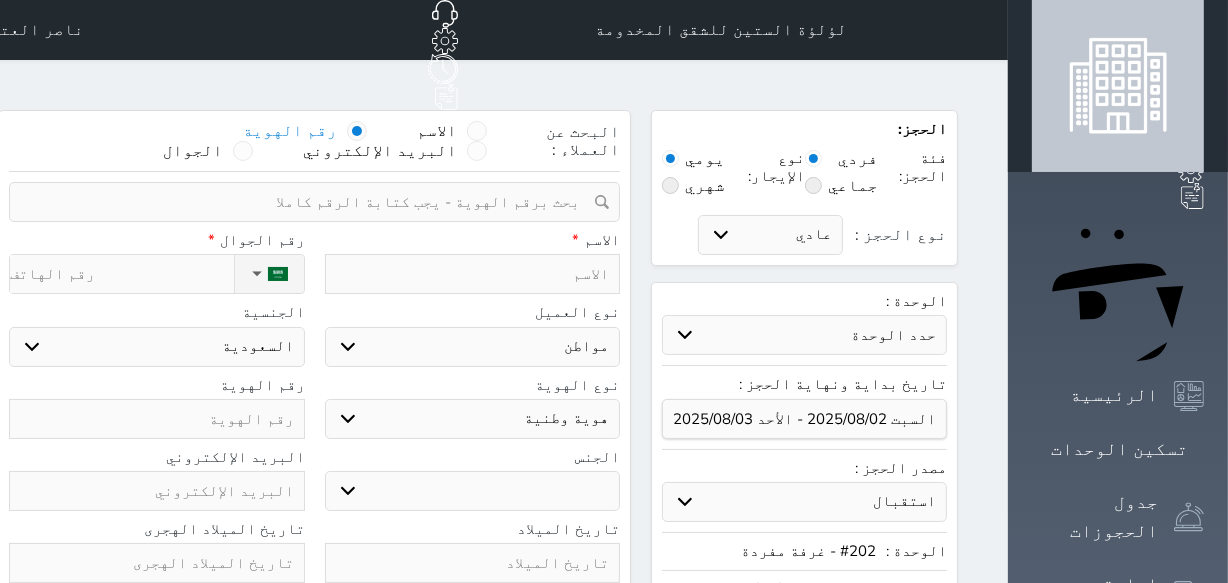 type on "م" 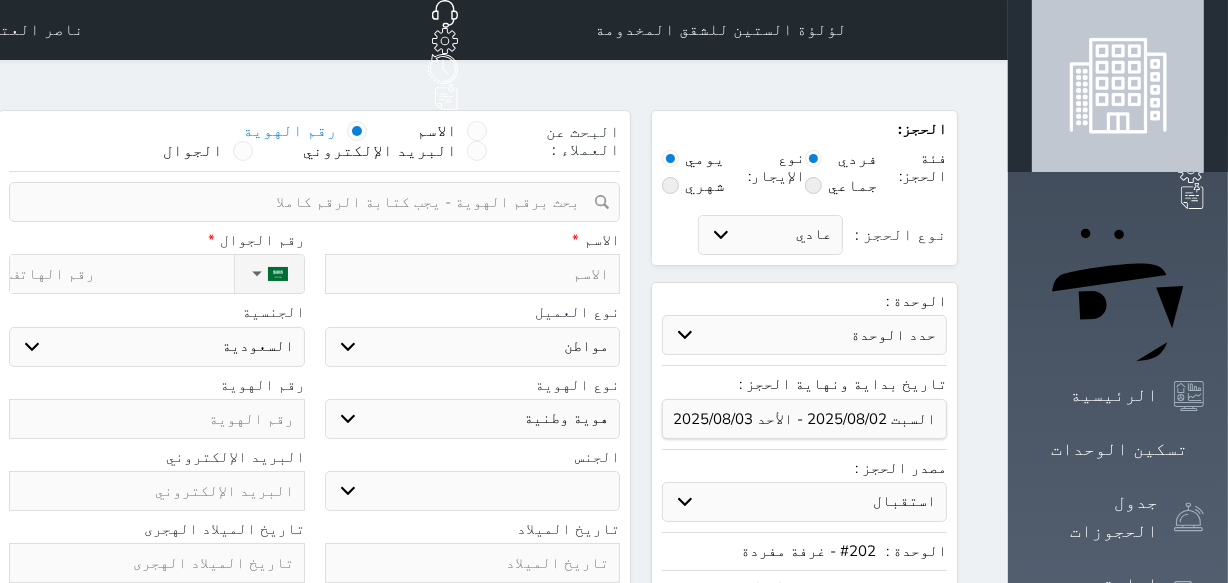 select 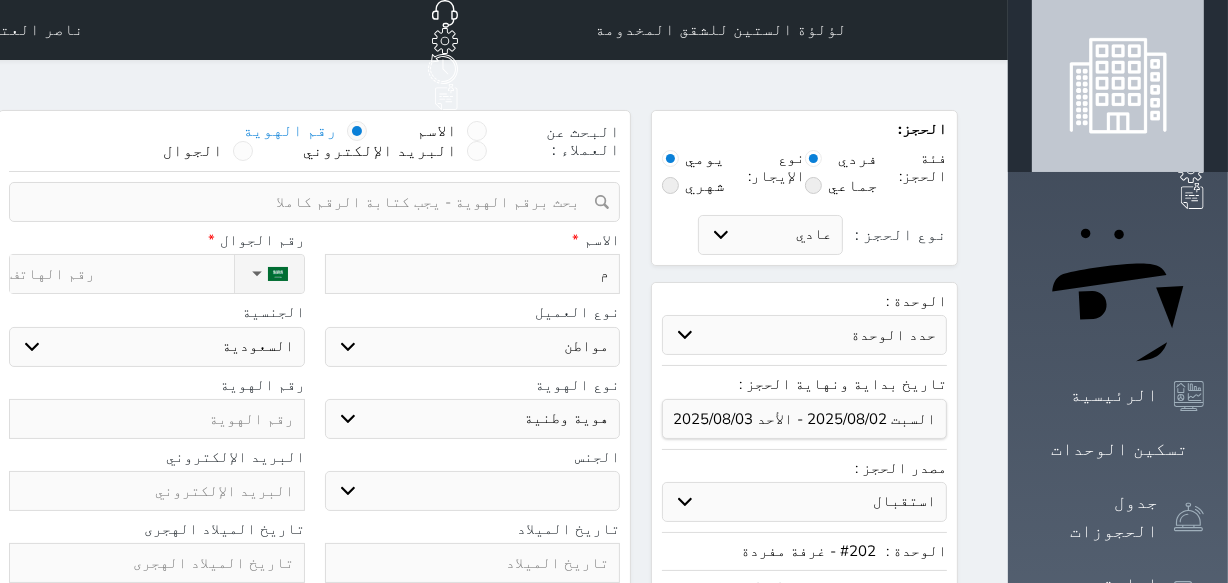type on "مح" 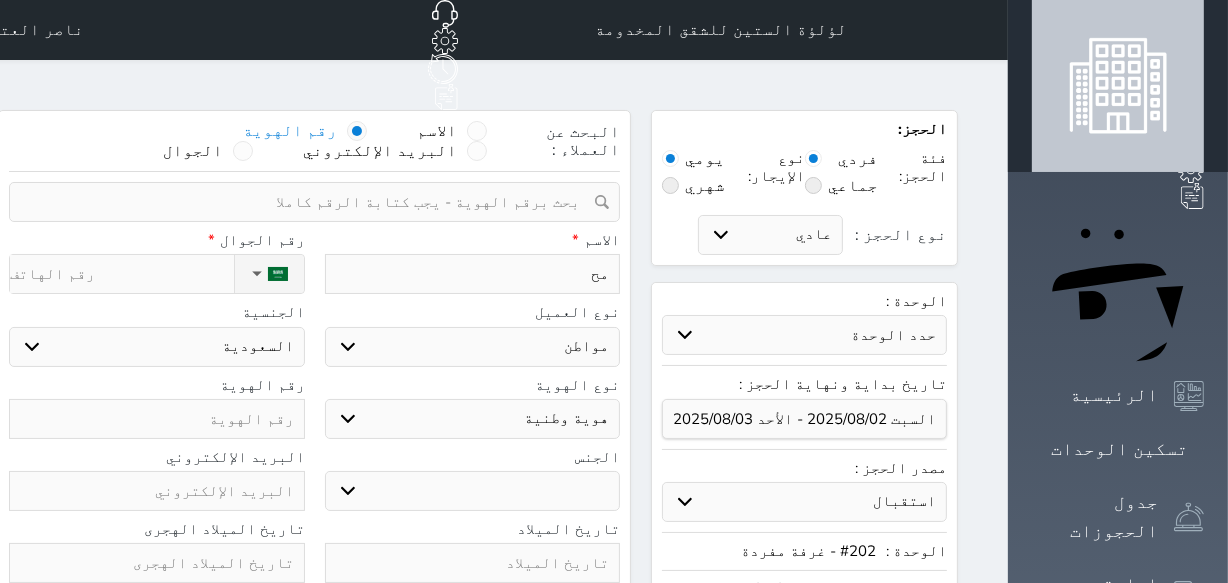 select 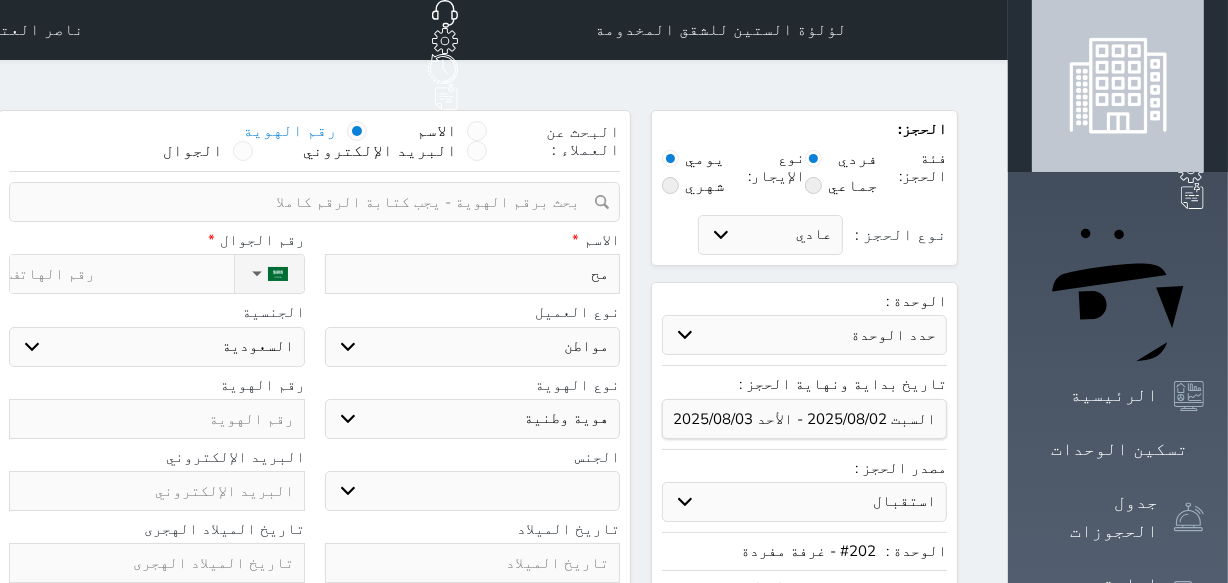 type on "محم" 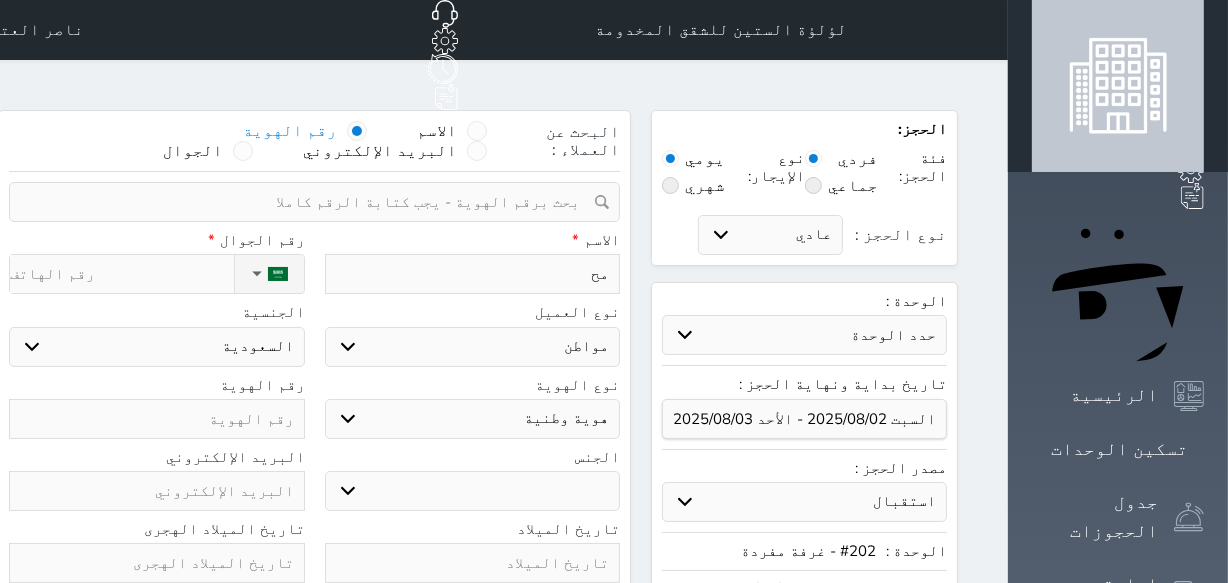 select 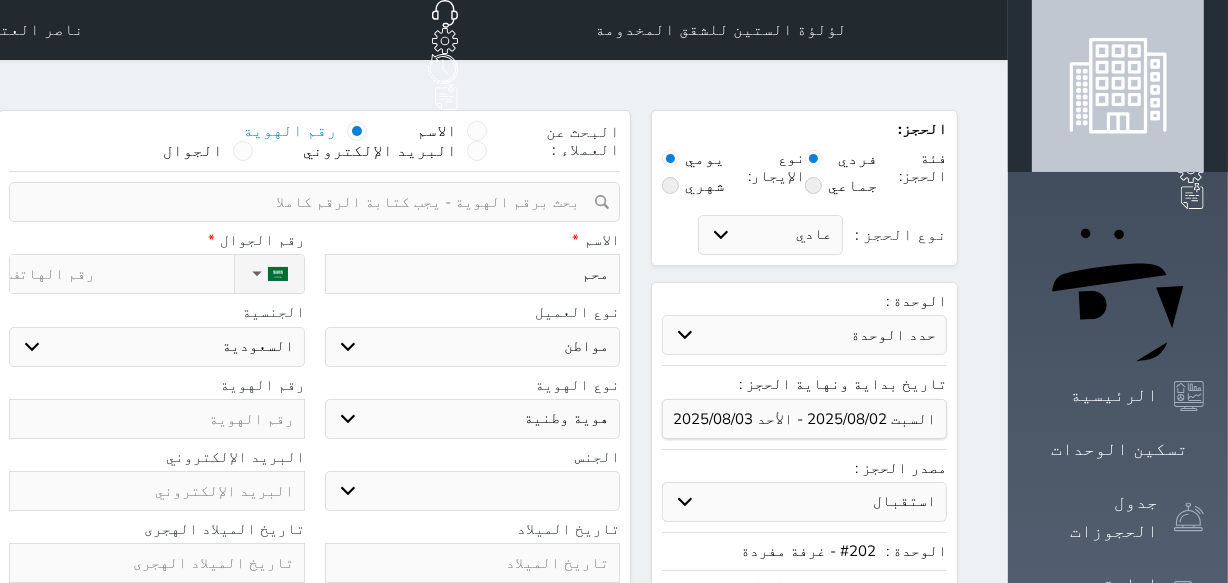 type on "محمد" 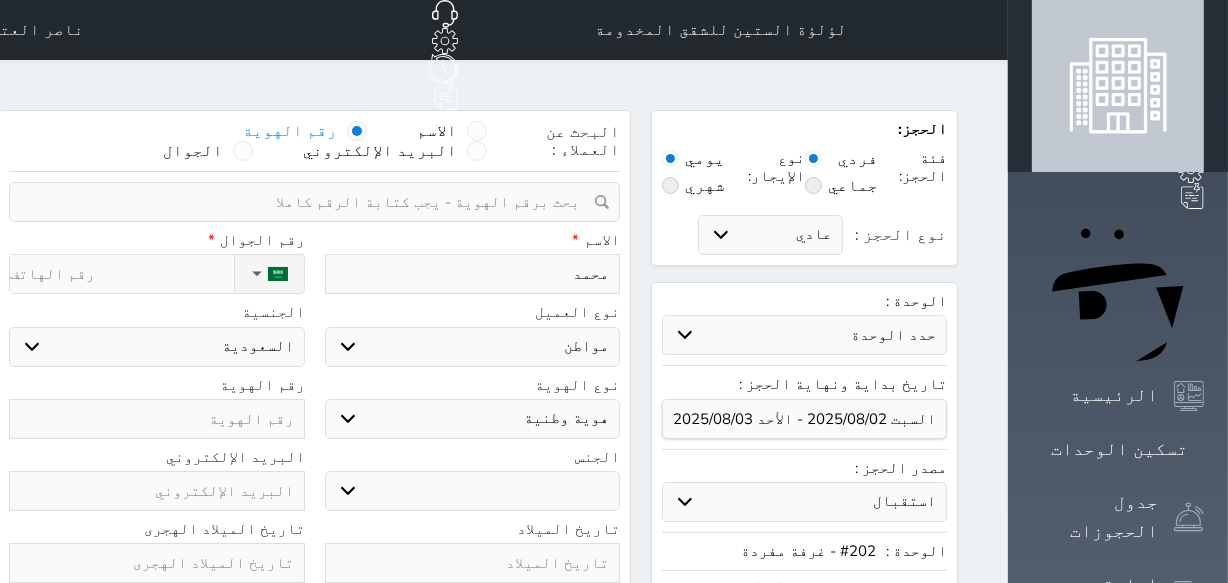 select 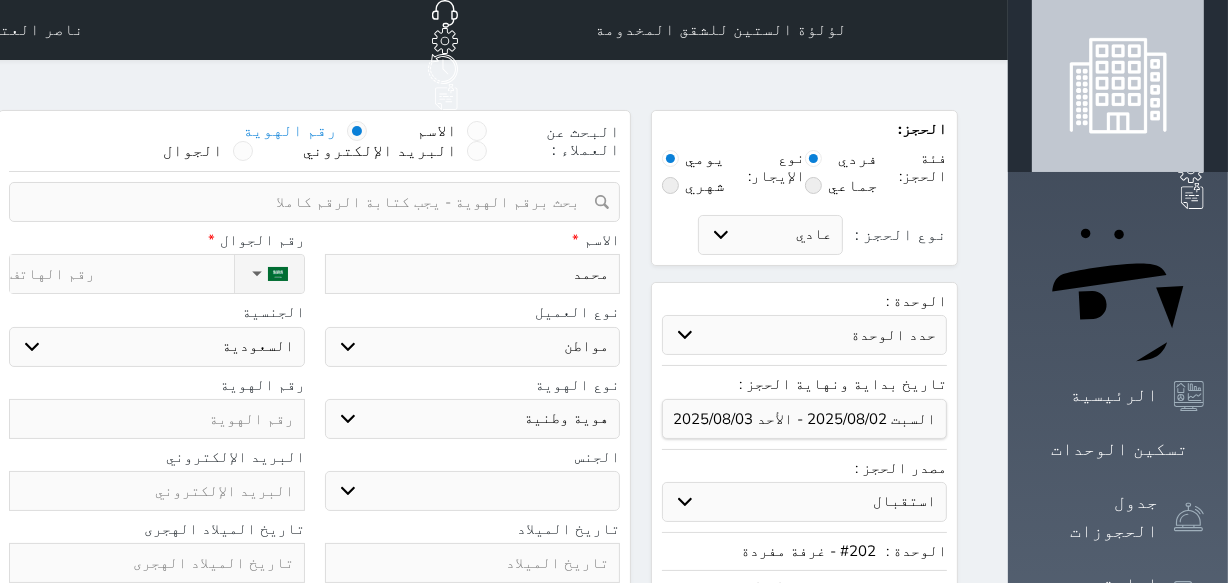 type on "محمد" 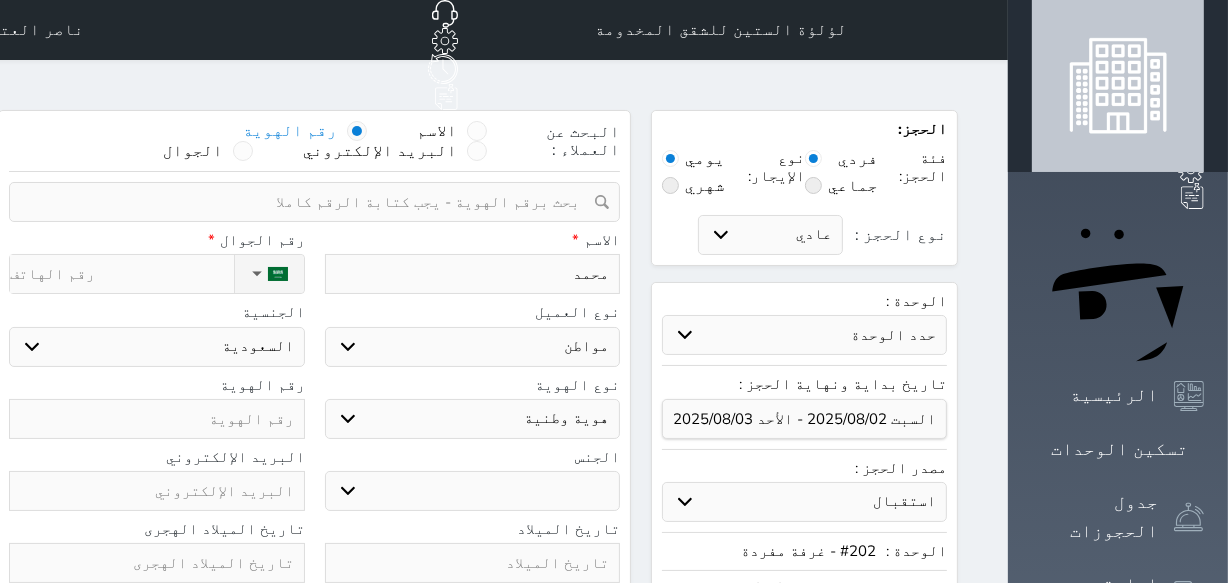select 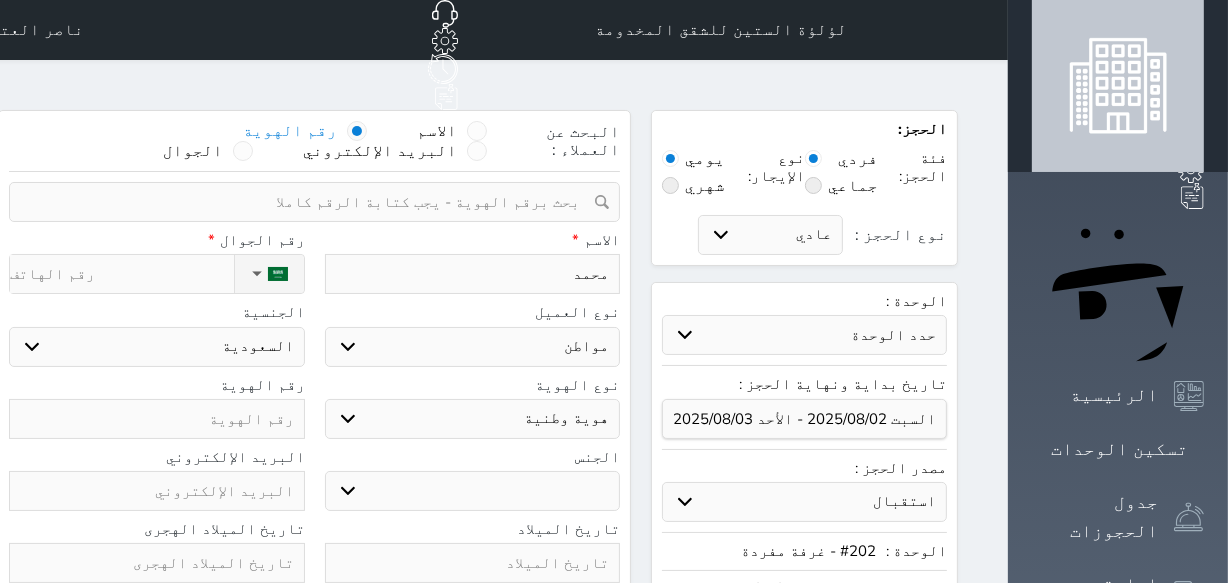 type on "[FIRST] [LAST]" 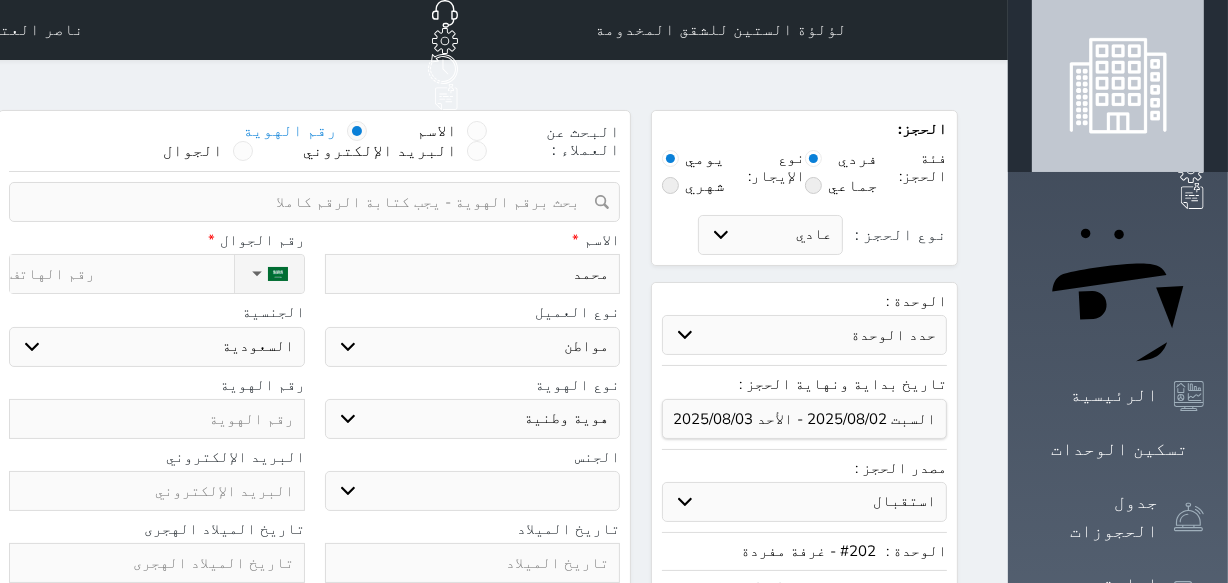 select 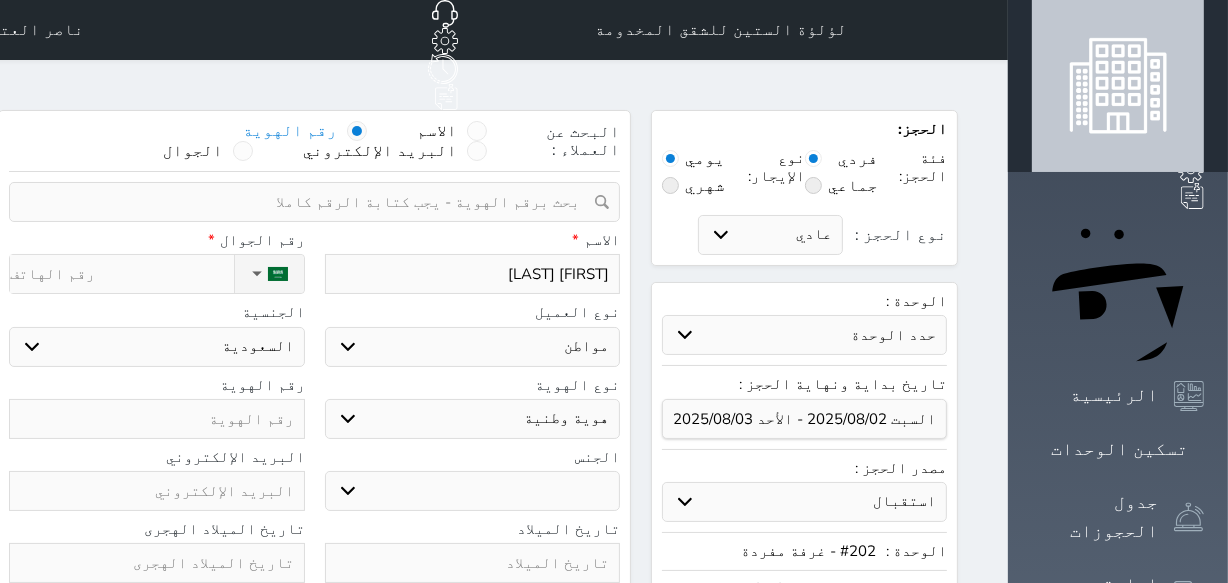 type on "[FIRST] [LAST]" 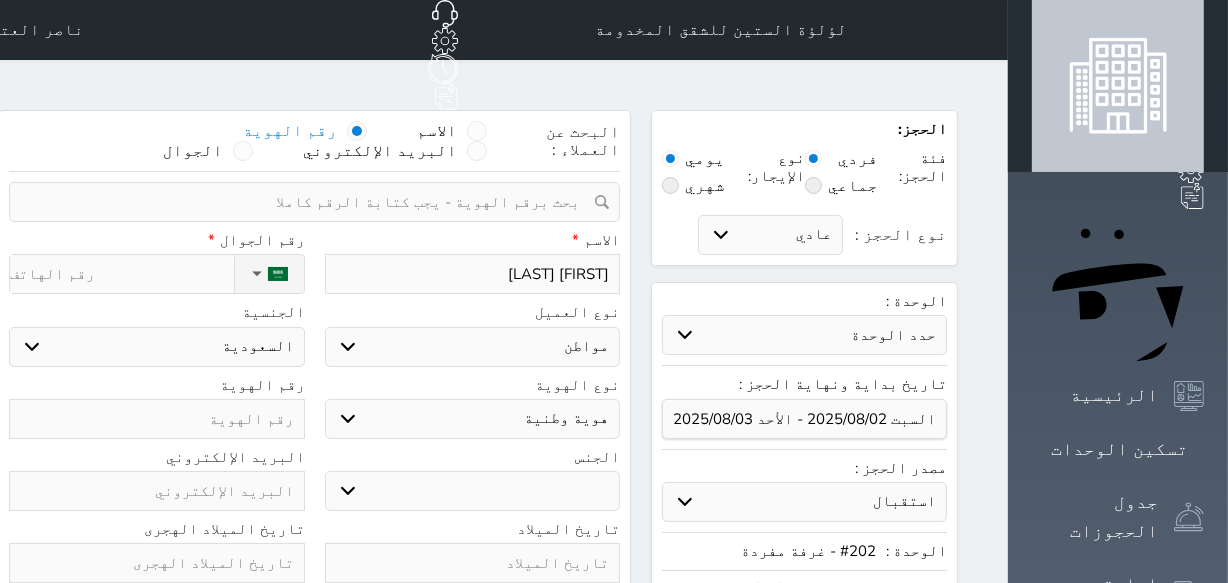 select 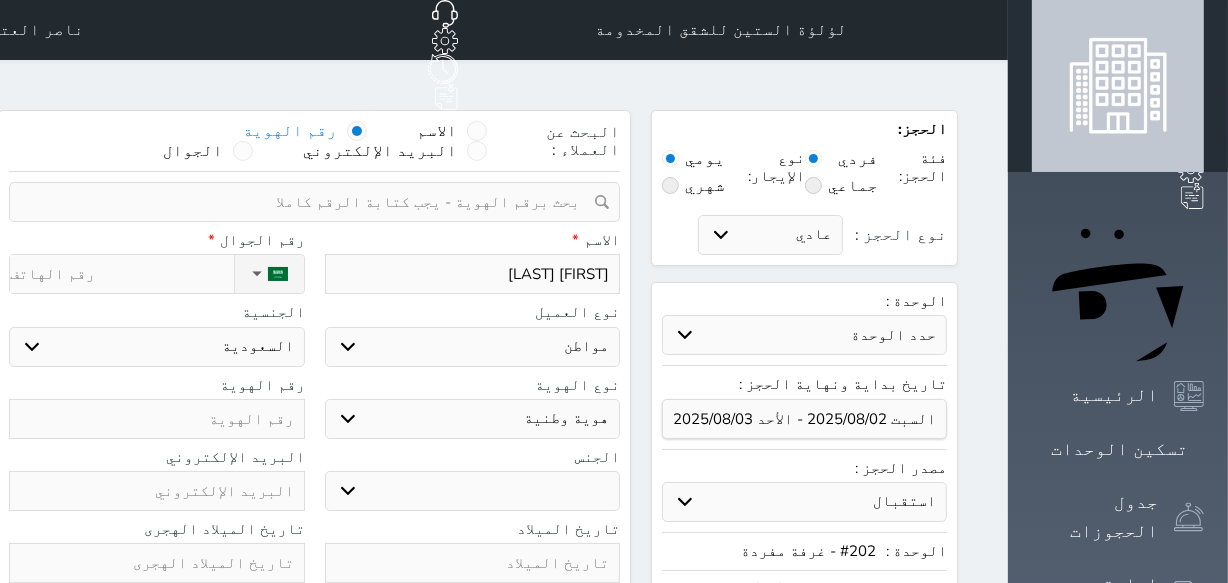 type on "[FIRST] [LAST]" 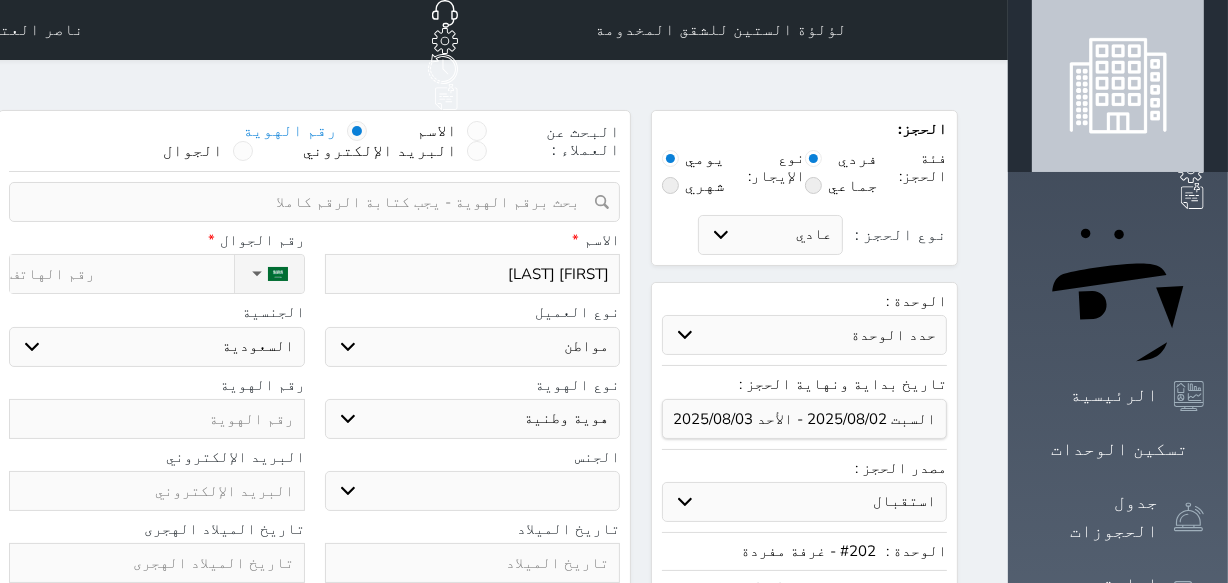 select 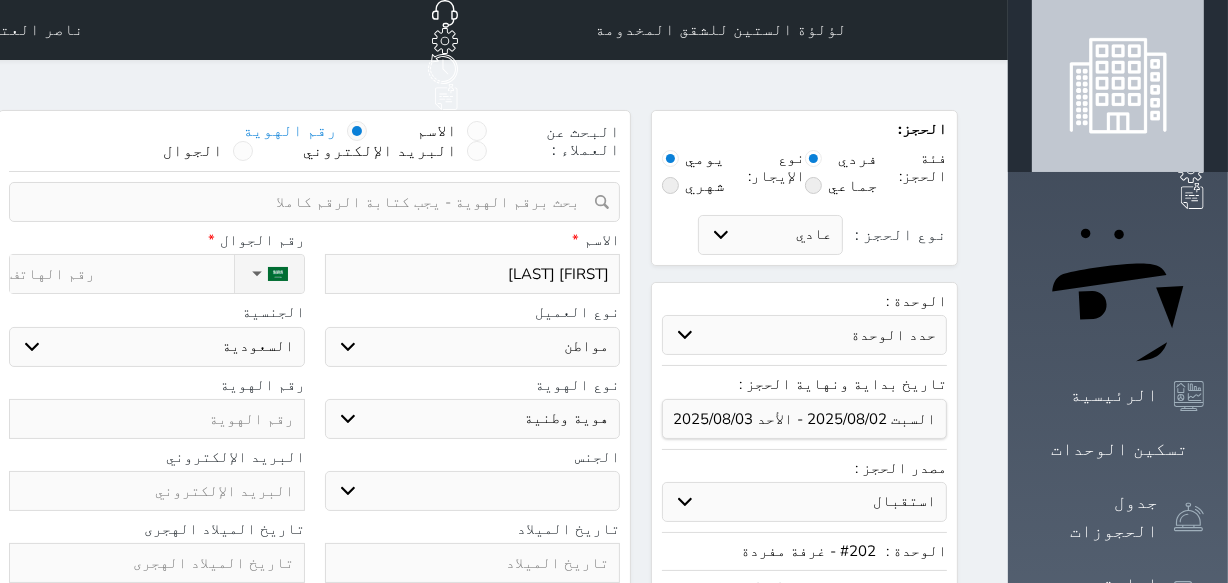type on "[FIRST] [LAST]" 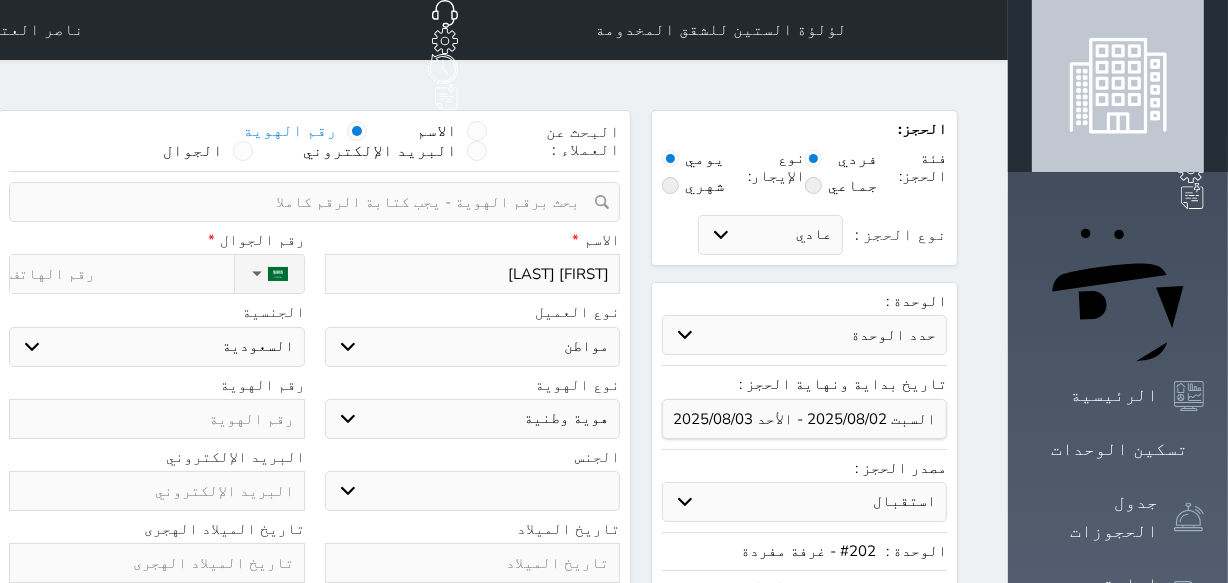 select 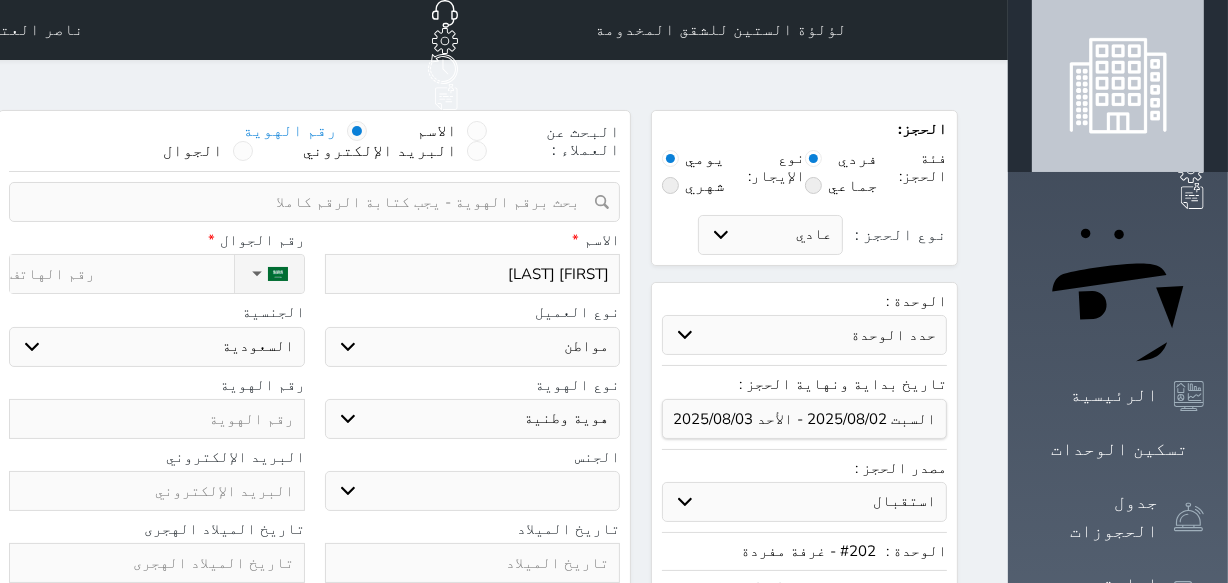 type on "[FIRST] [LAST]" 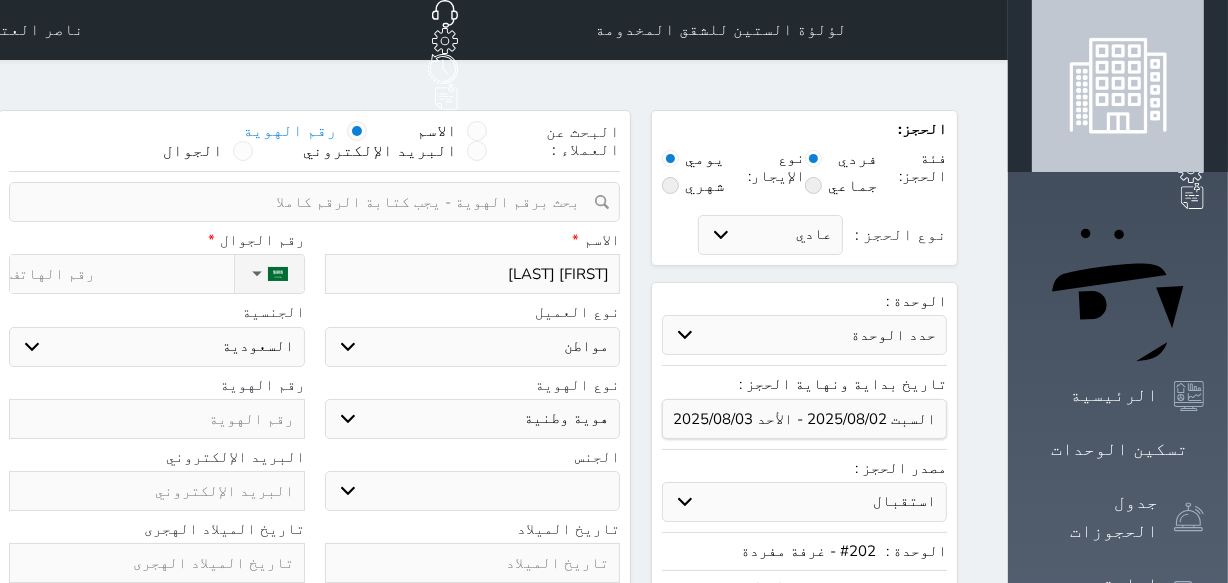 select 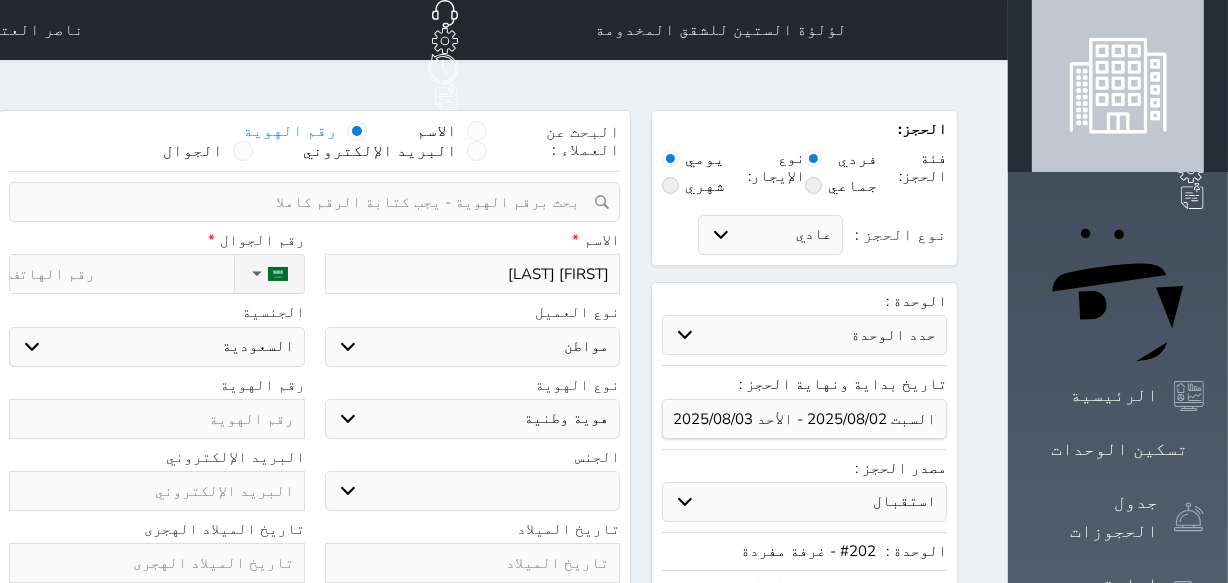 type on "[FIRST] [LAST] [LAST]" 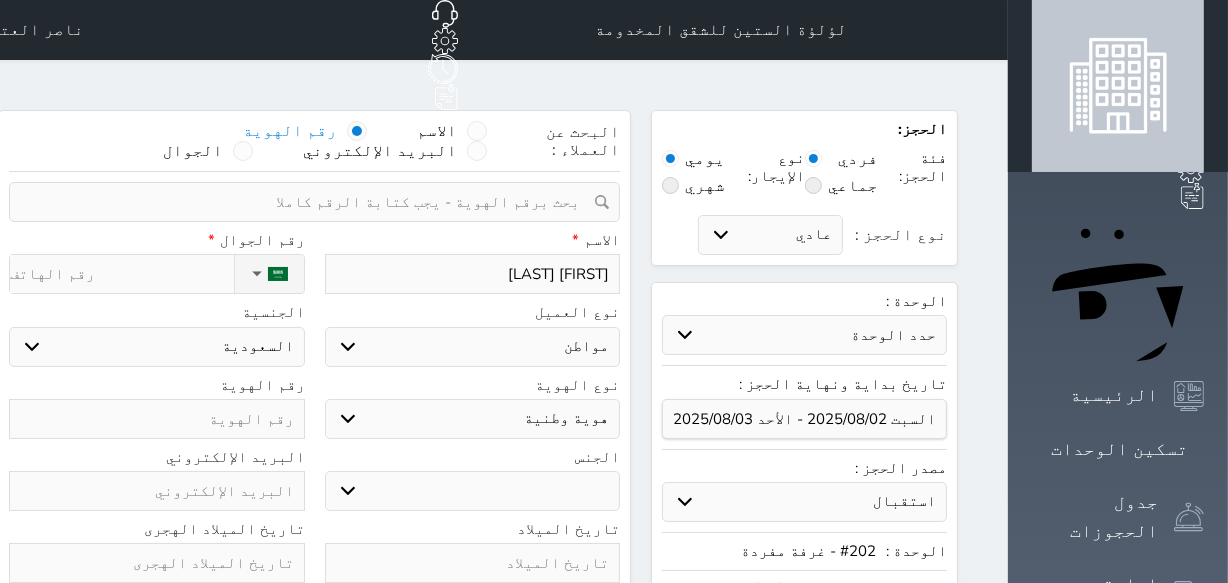 select 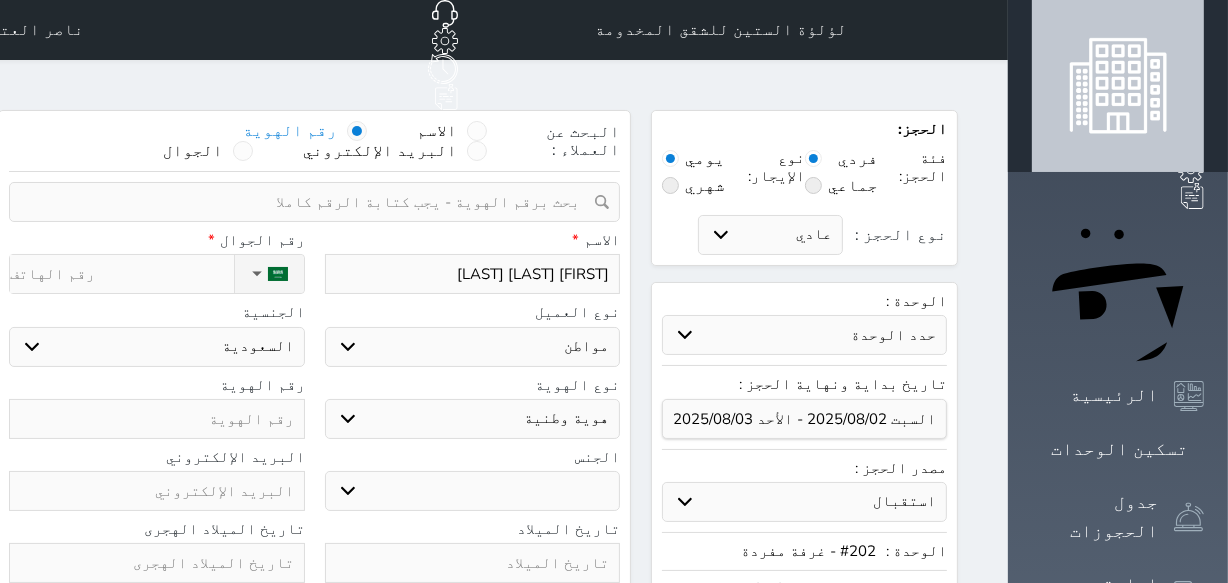 type on "[FIRST] [LAST] [LAST]" 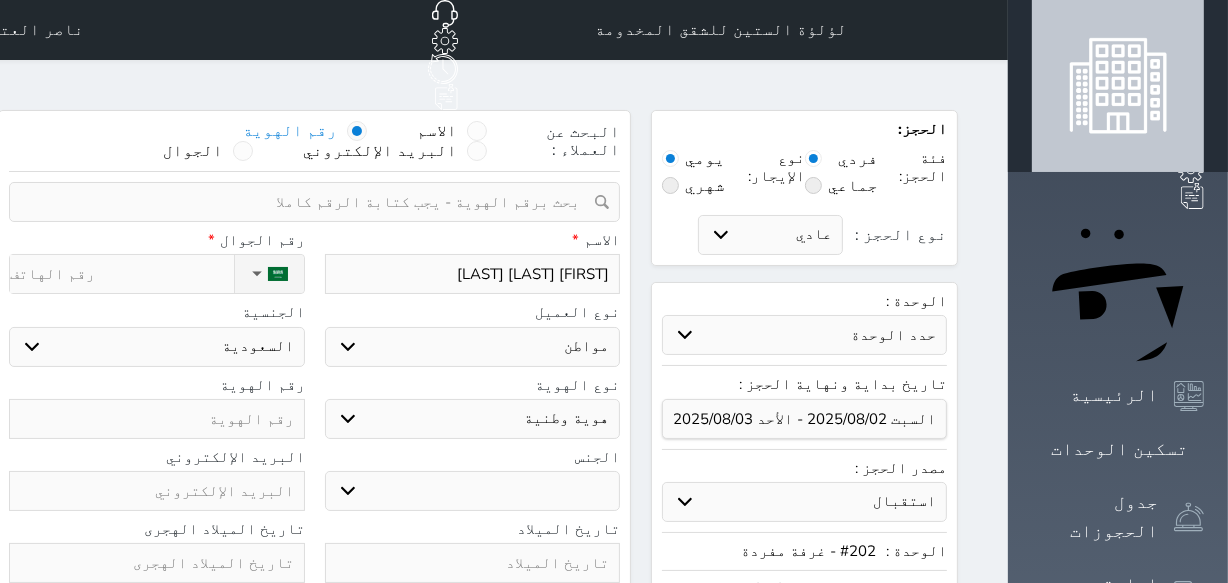 select 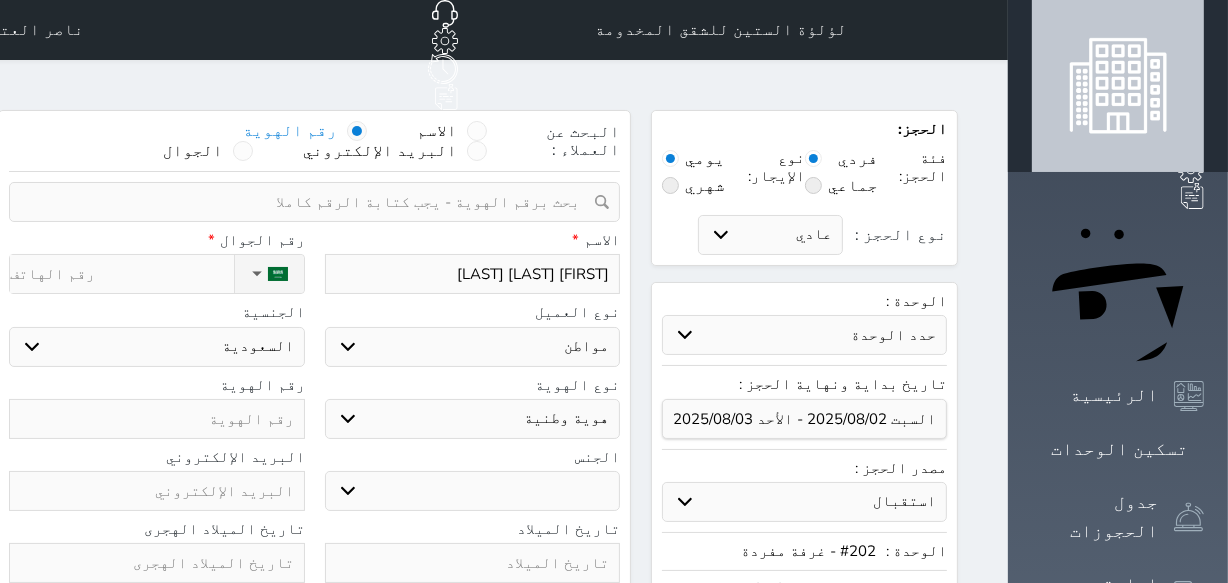 type on "[FIRST] [LAST] [LAST]" 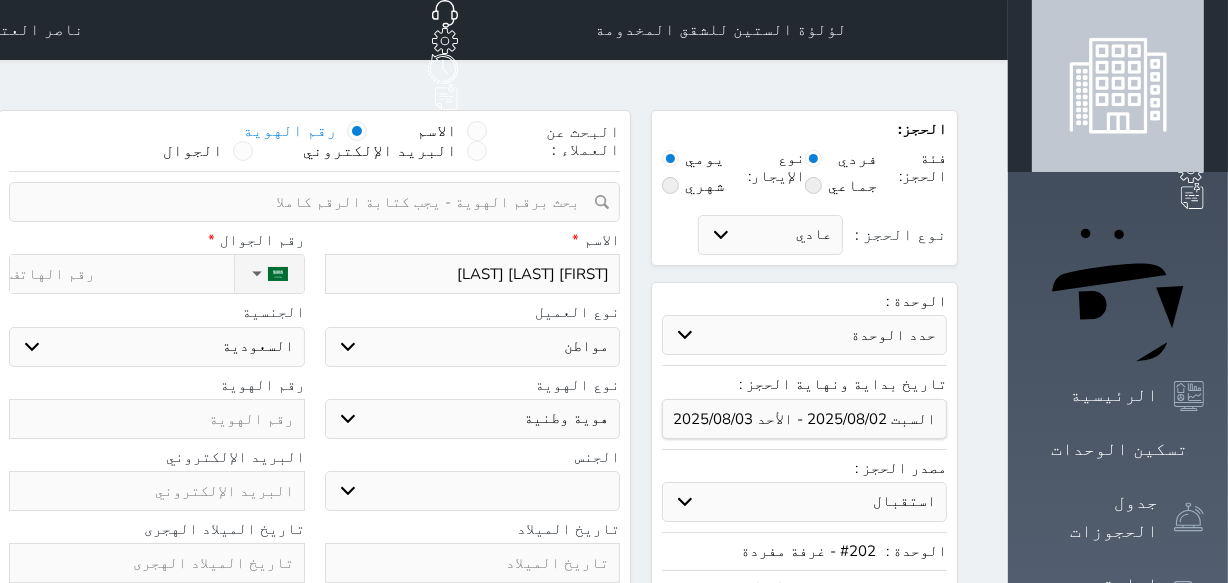 select 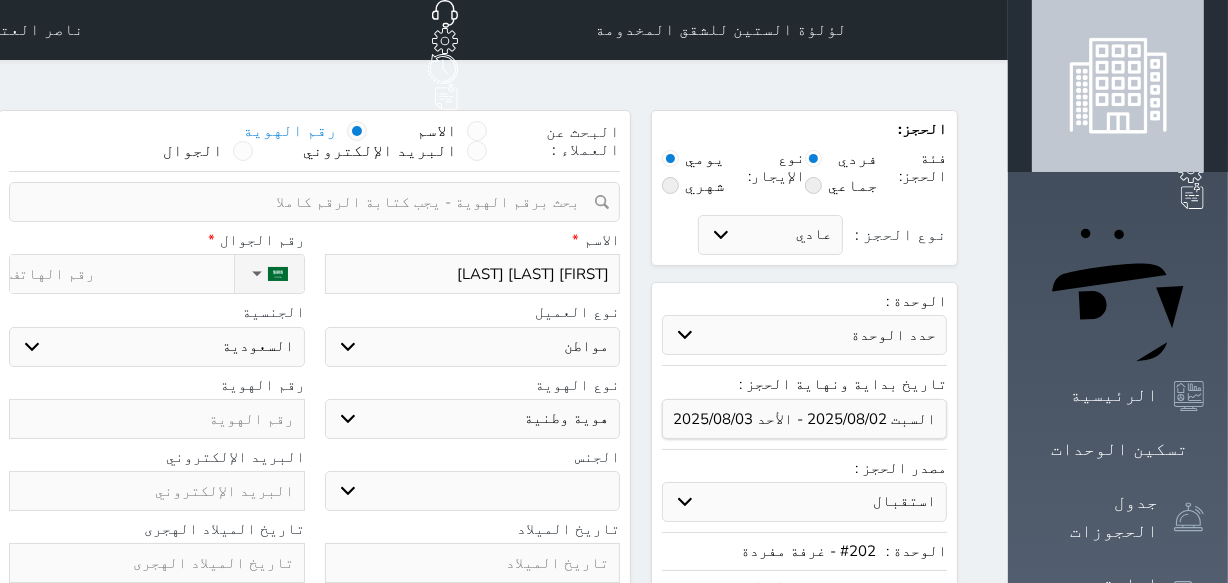 type on "[FIRST] [LAST] [LAST]" 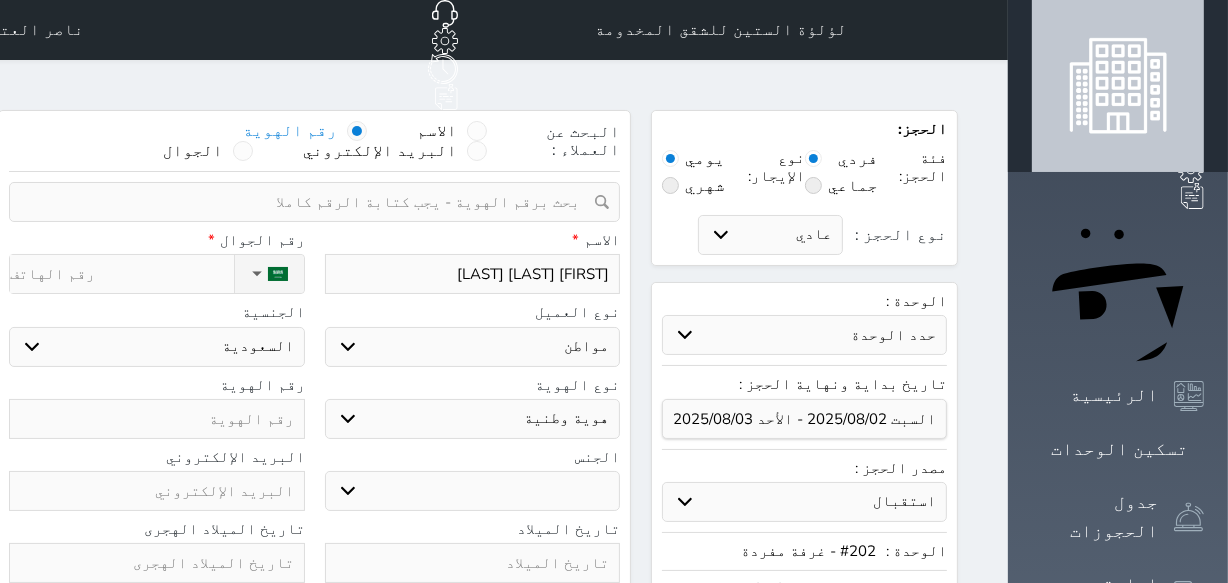 select 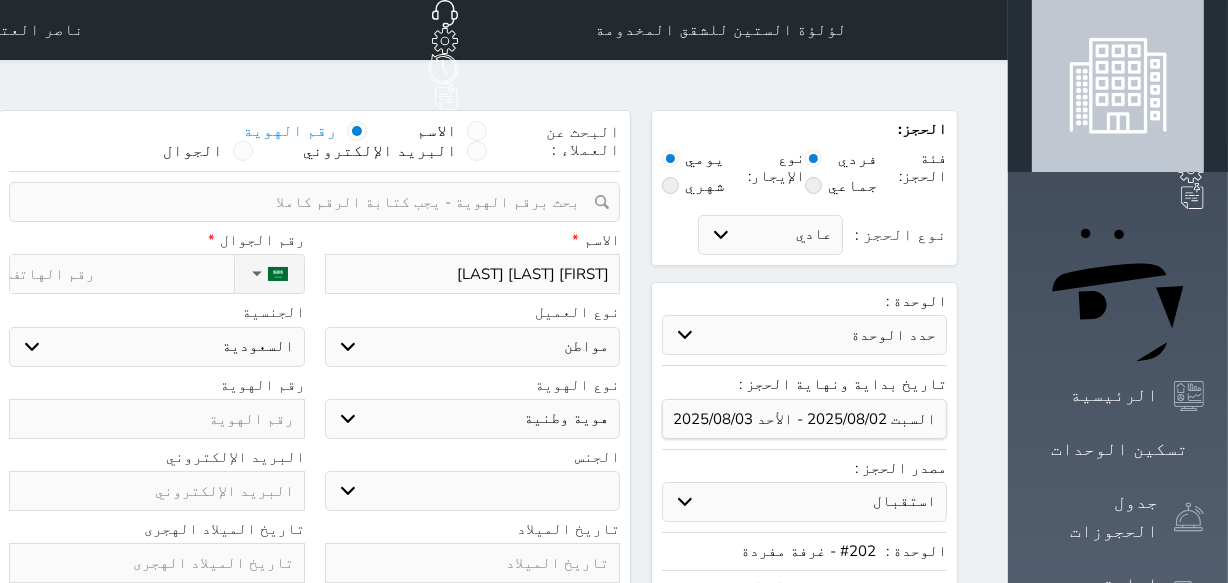 type on "[FIRST] [LAST] [LAST]" 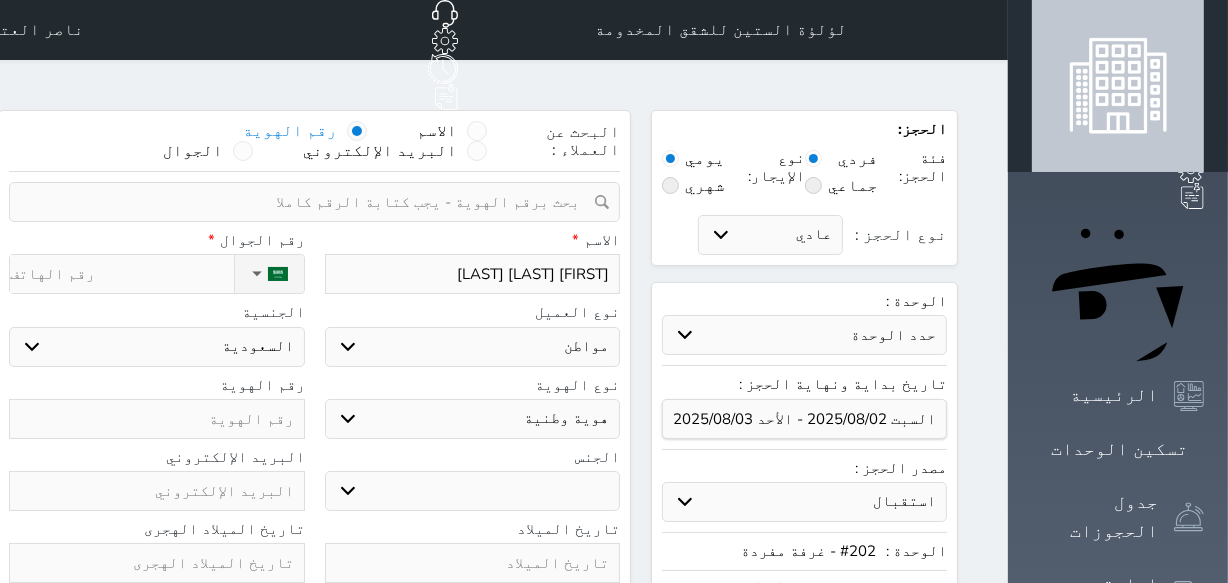 select 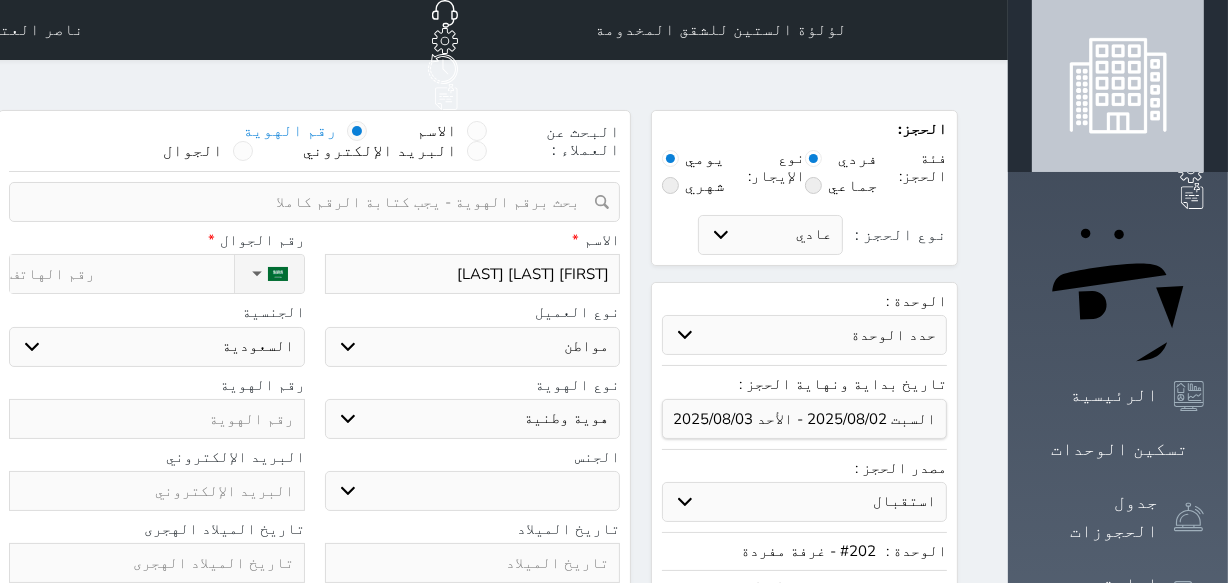 select 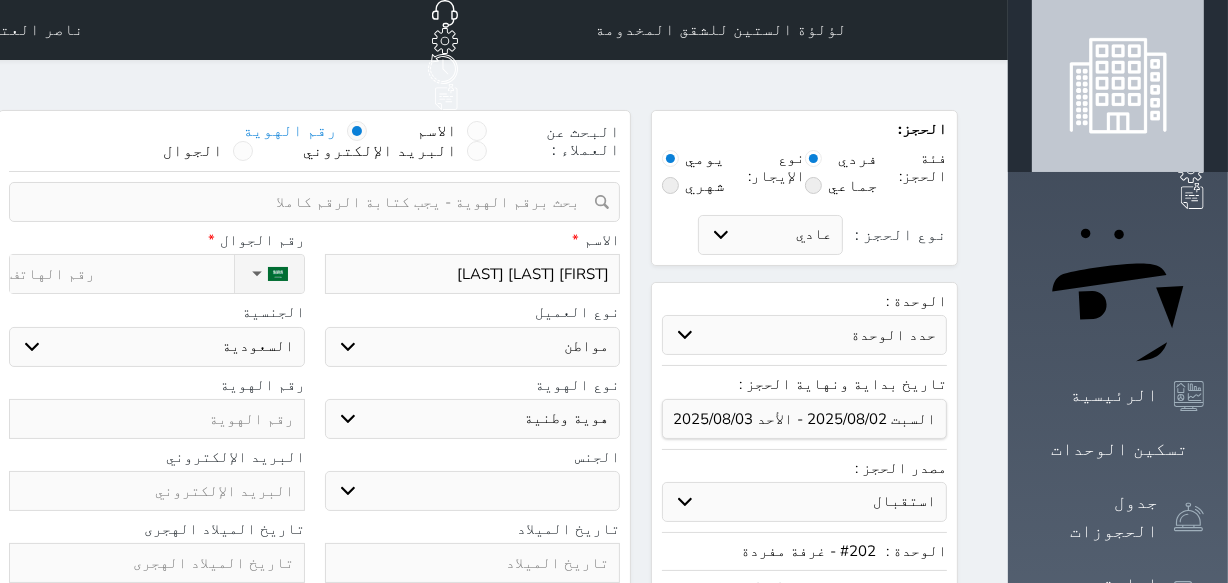 type on "[FIRST] [LAST] [LAST]" 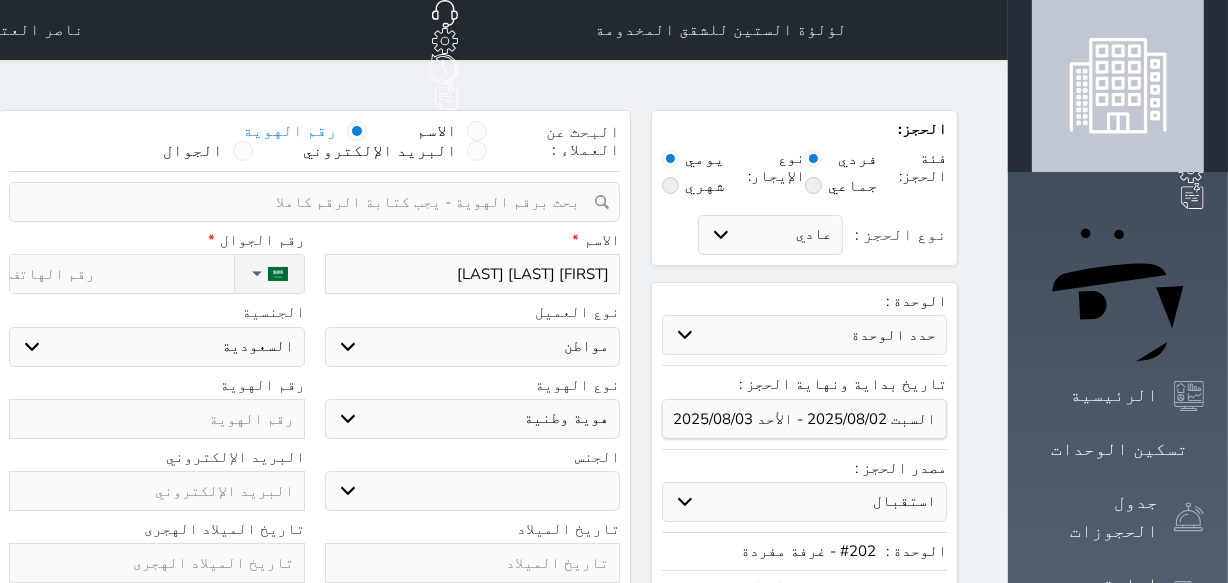 select 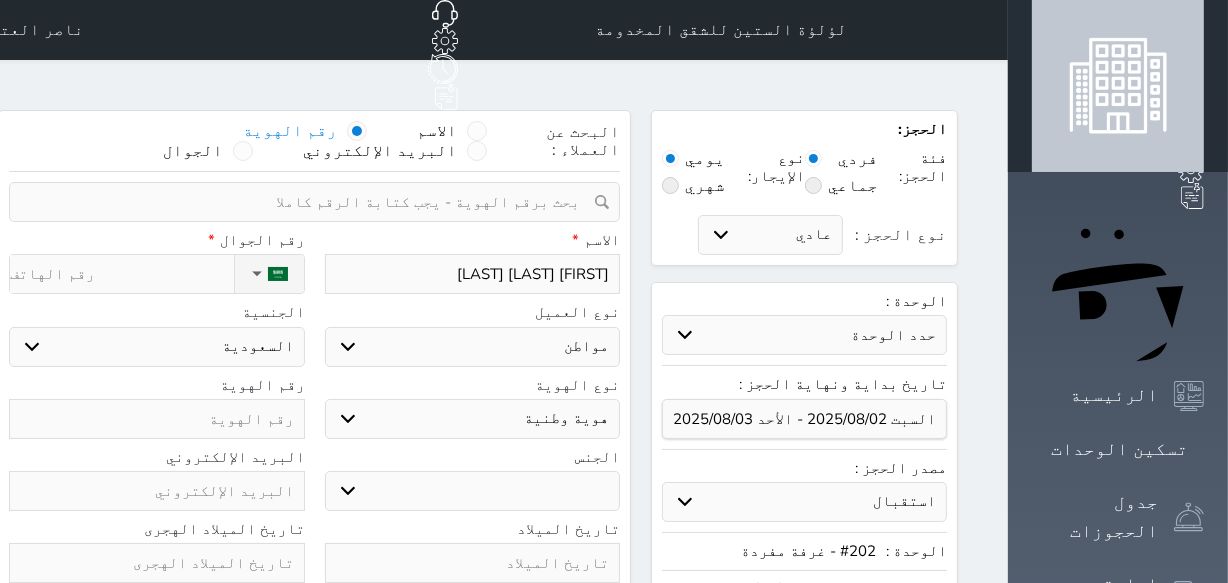 type on "[FIRST] [LAST] [LAST]" 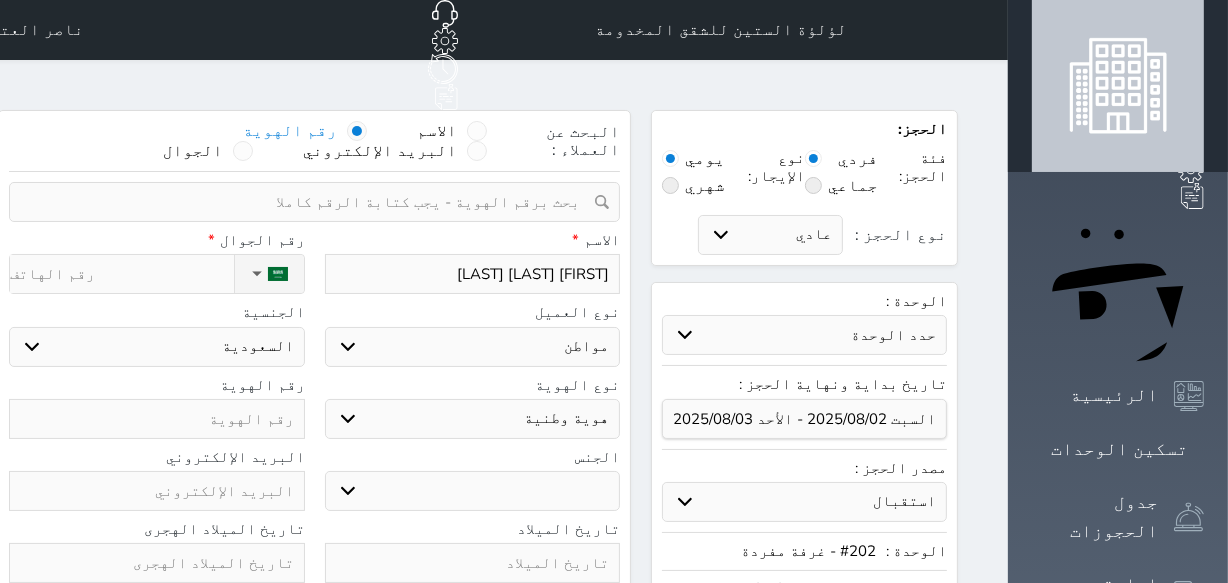 select 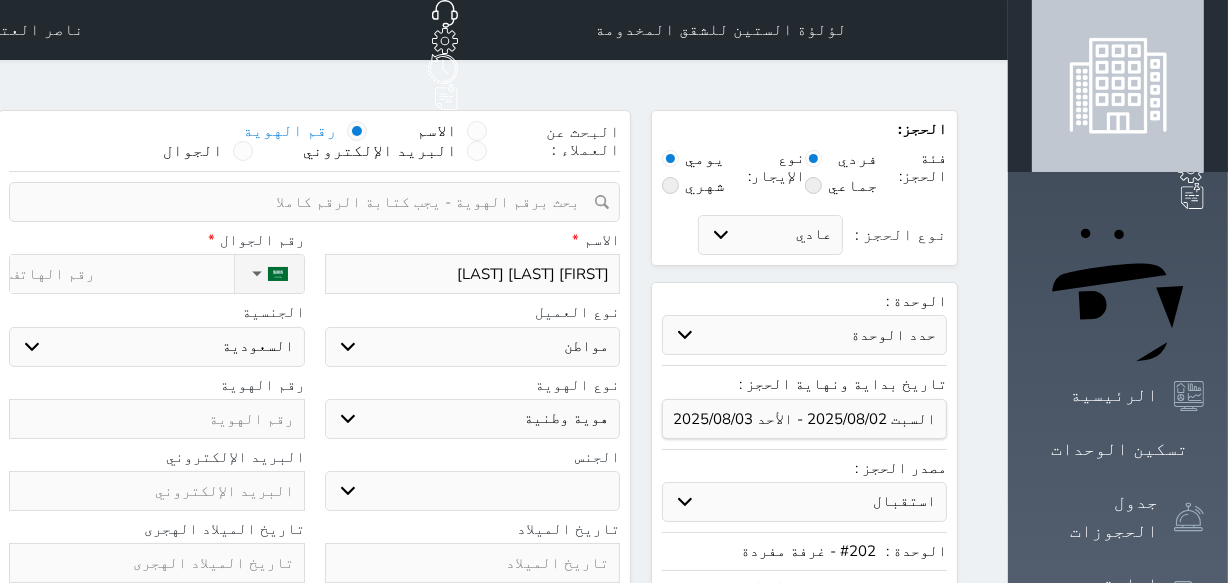 type on "[FIRST] [LAST] [LAST]" 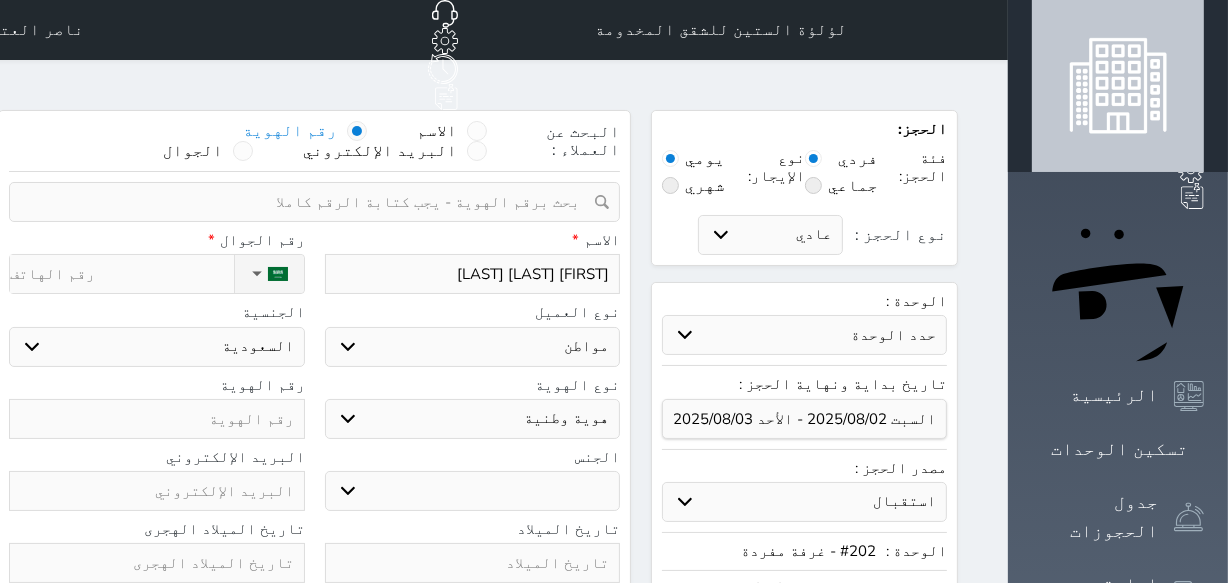 select 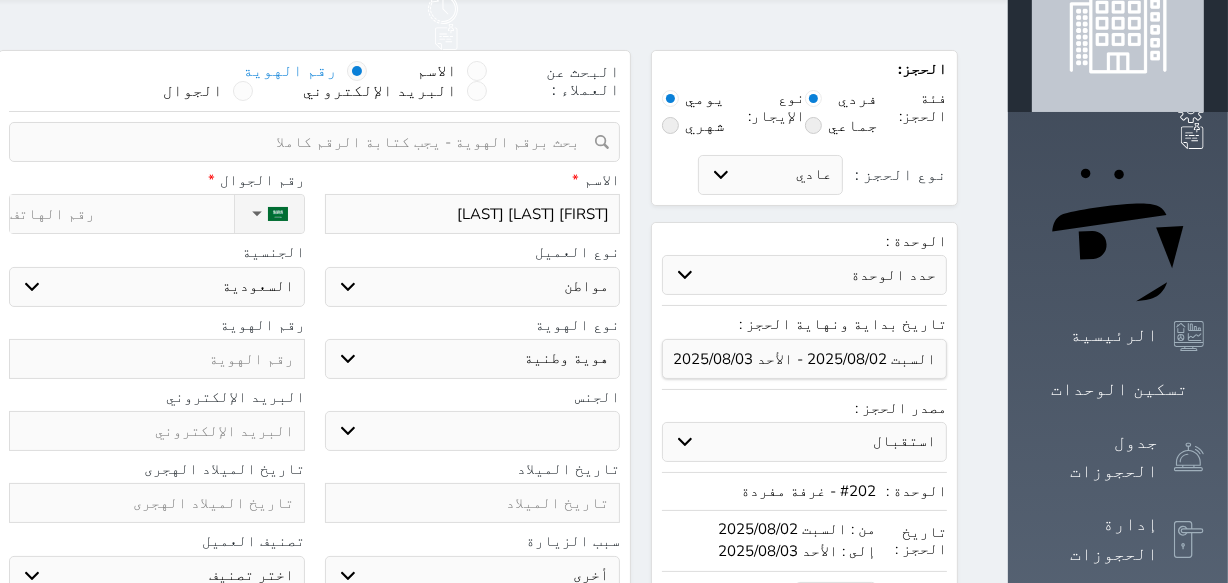 scroll, scrollTop: 90, scrollLeft: 0, axis: vertical 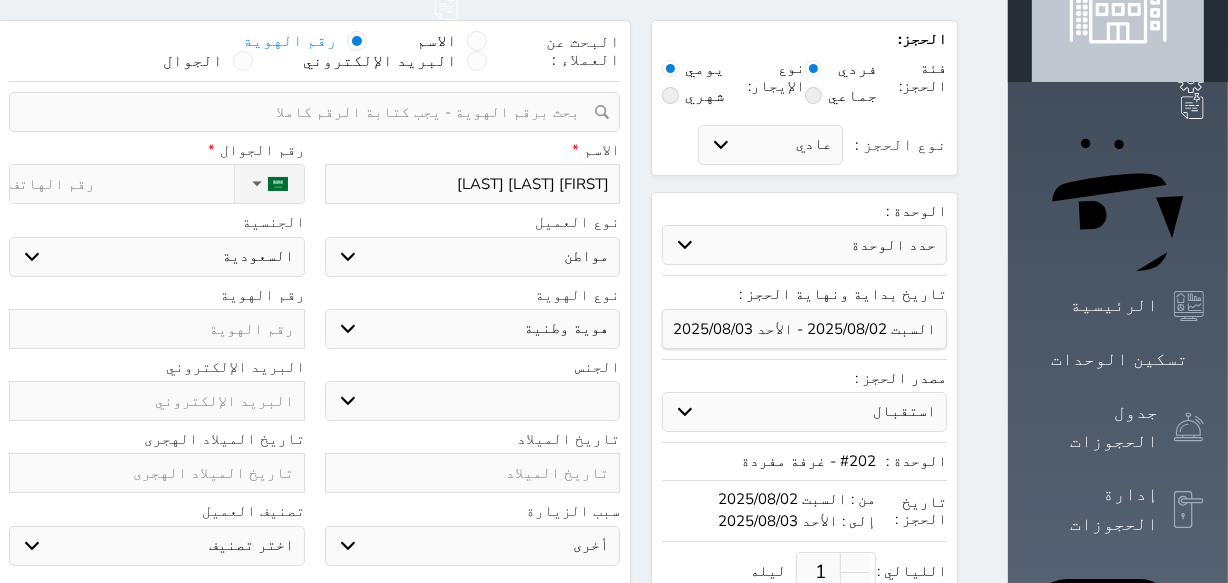 type on "[FIRST] [LAST] [LAST]" 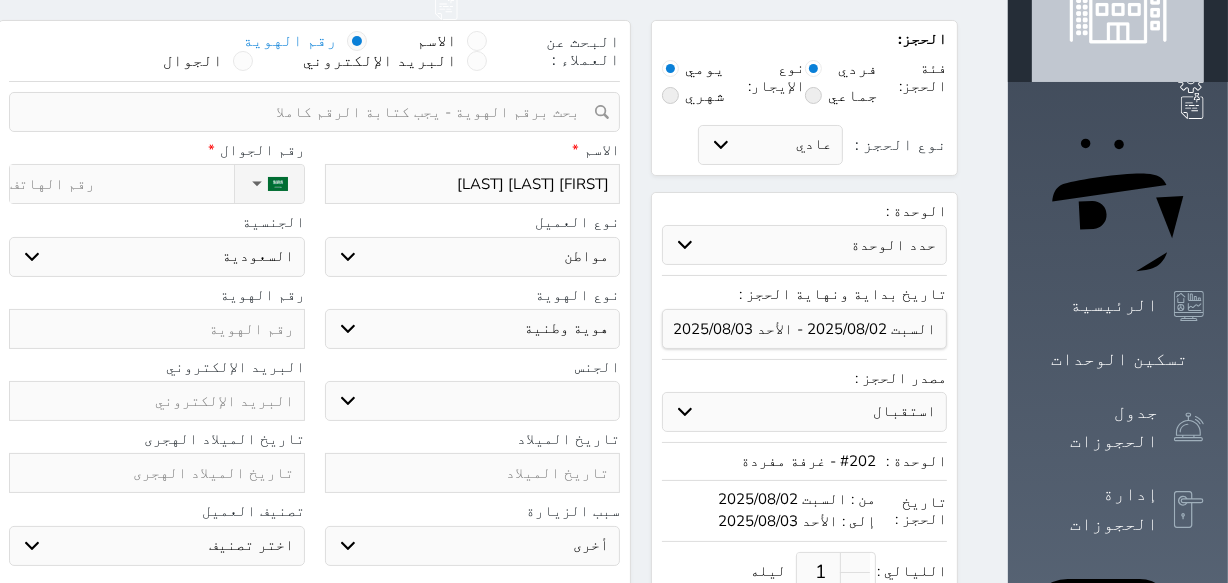 click at bounding box center [157, 329] 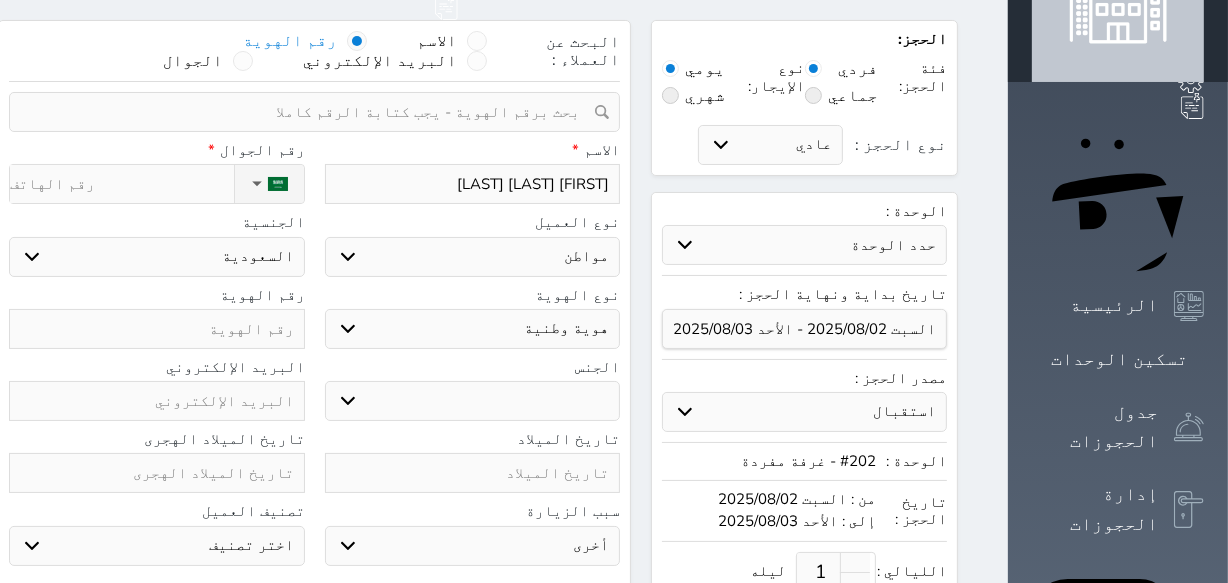 select 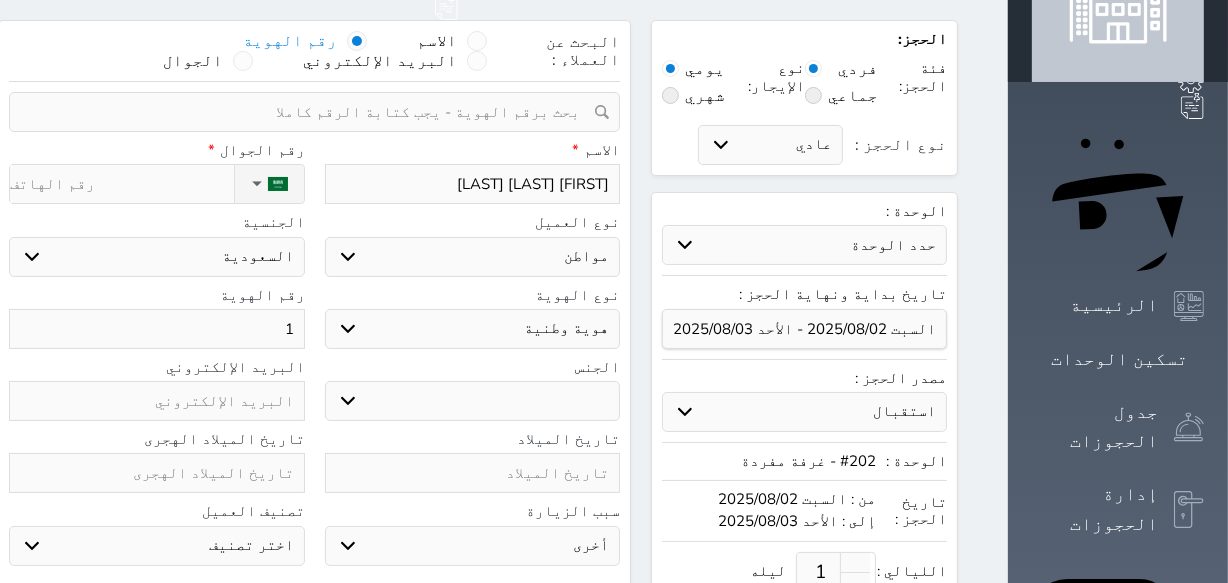 type on "10" 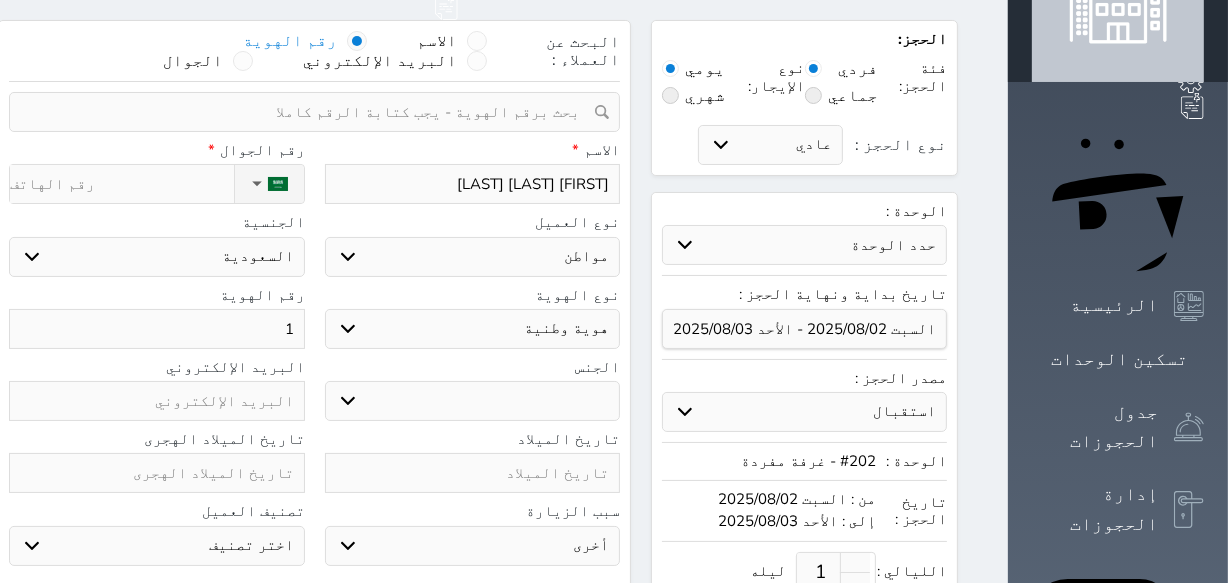 select 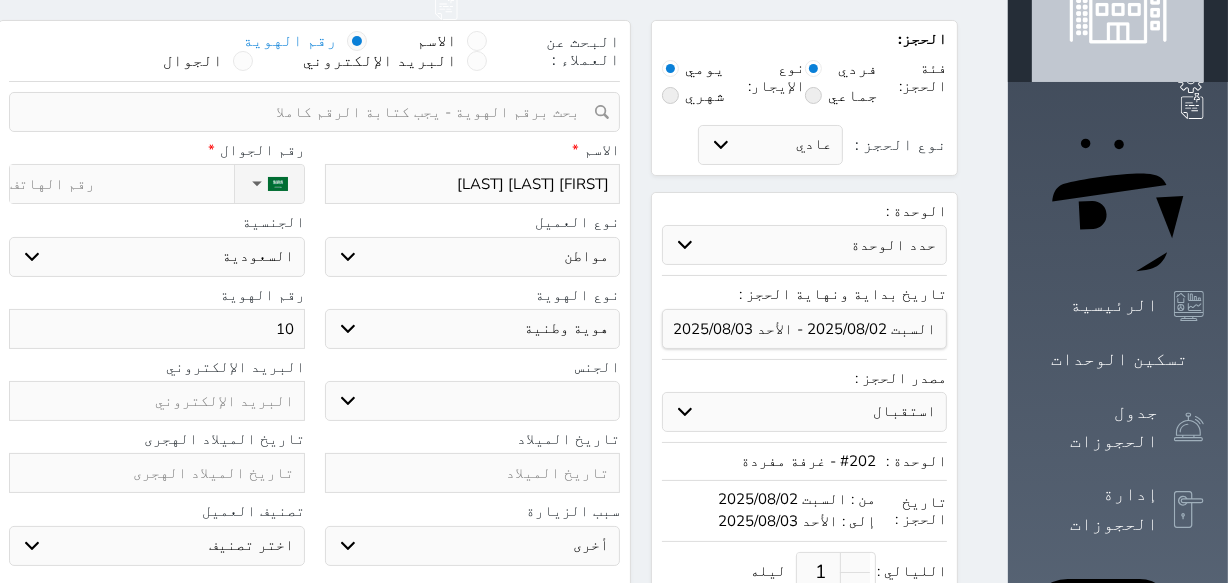 type on "105" 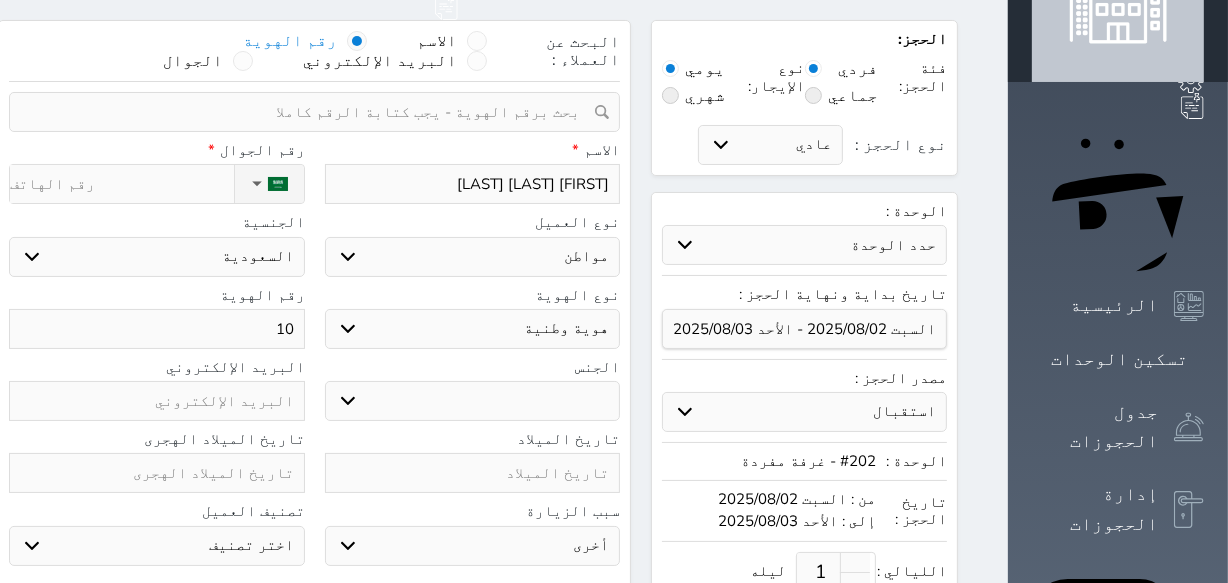 select 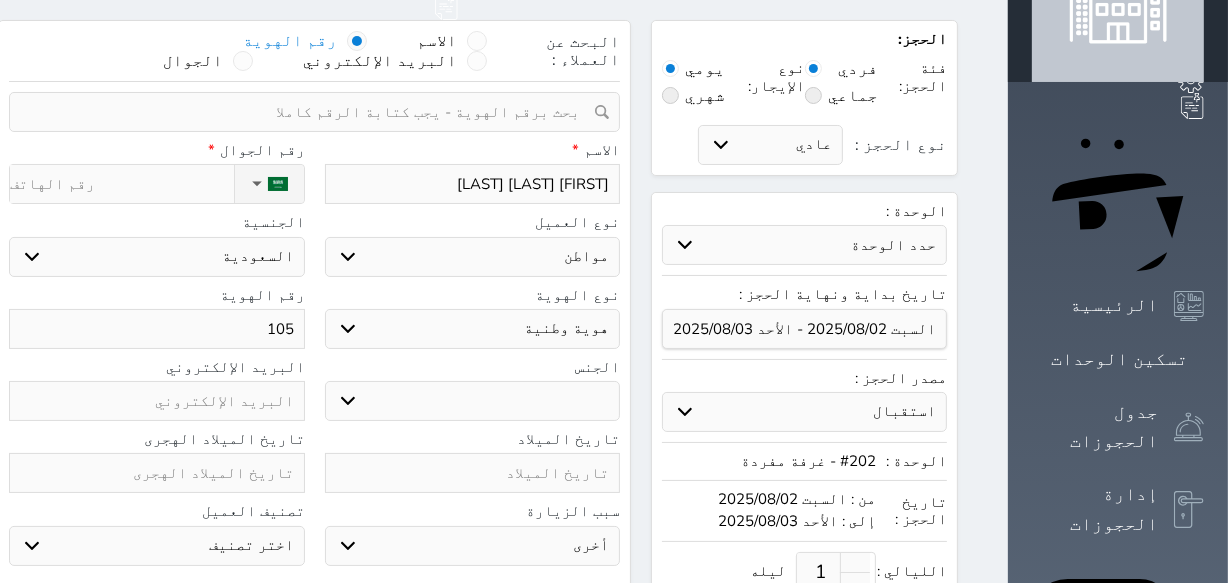 type on "1057" 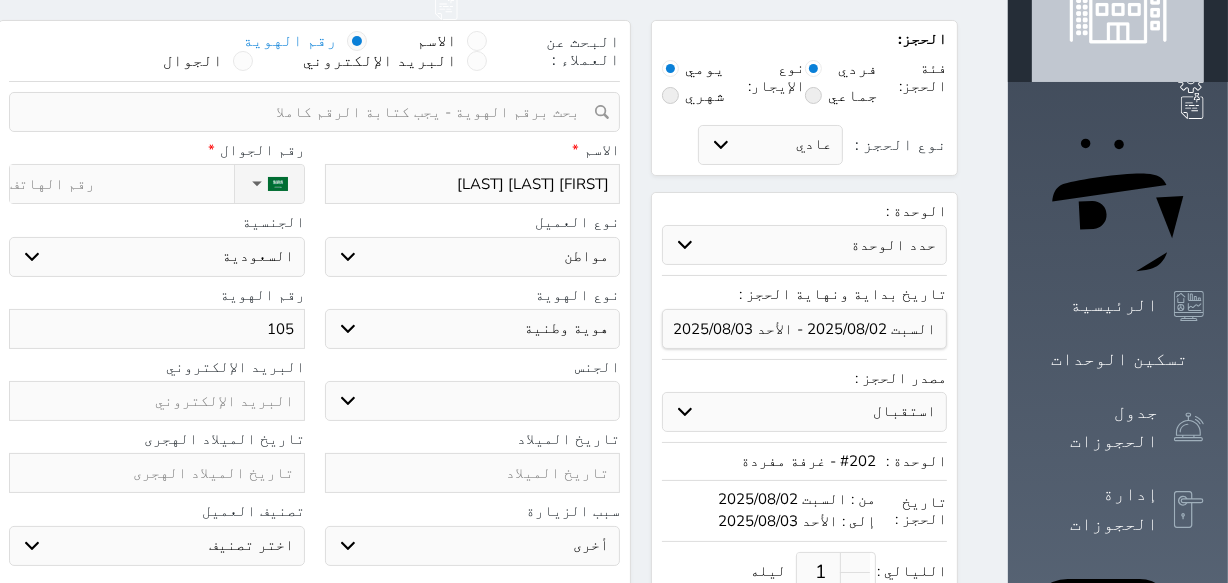 select 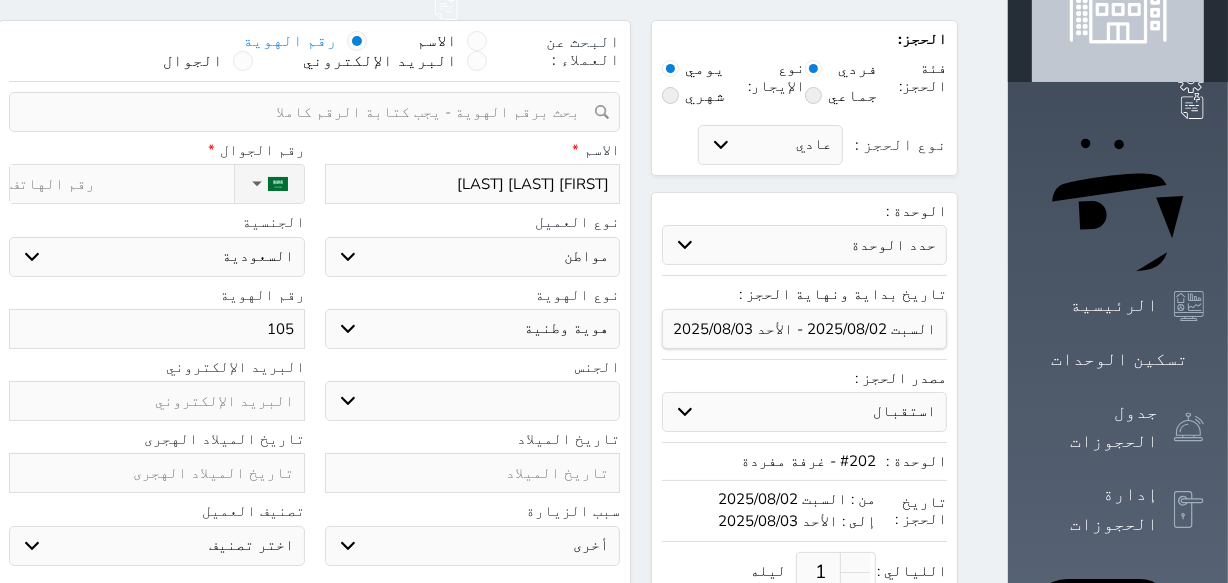 select 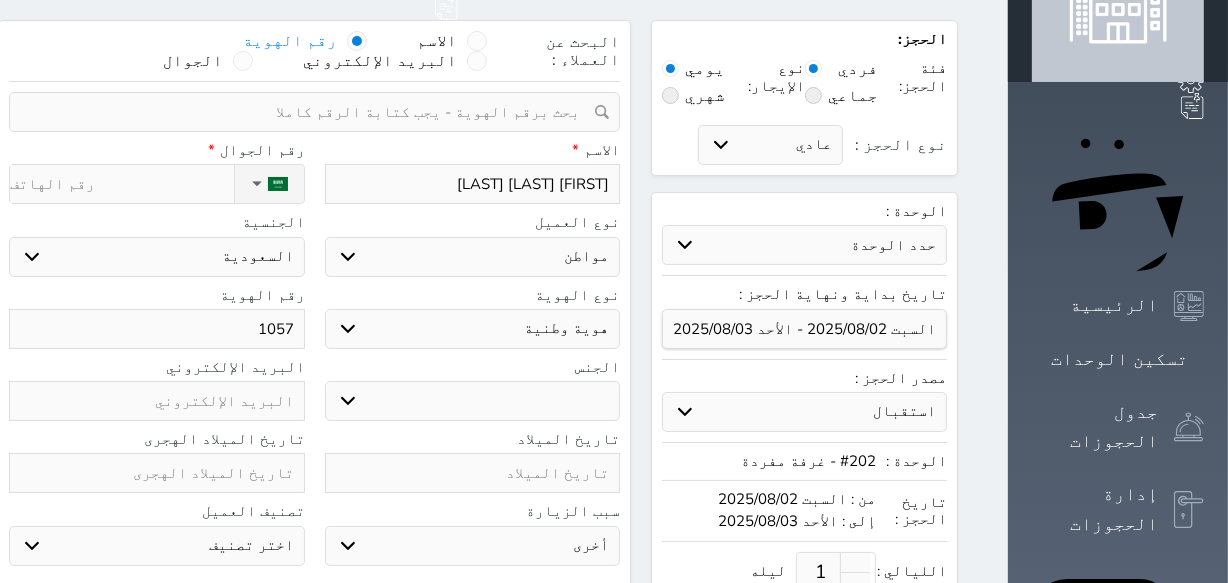 type on "[NUMBER]" 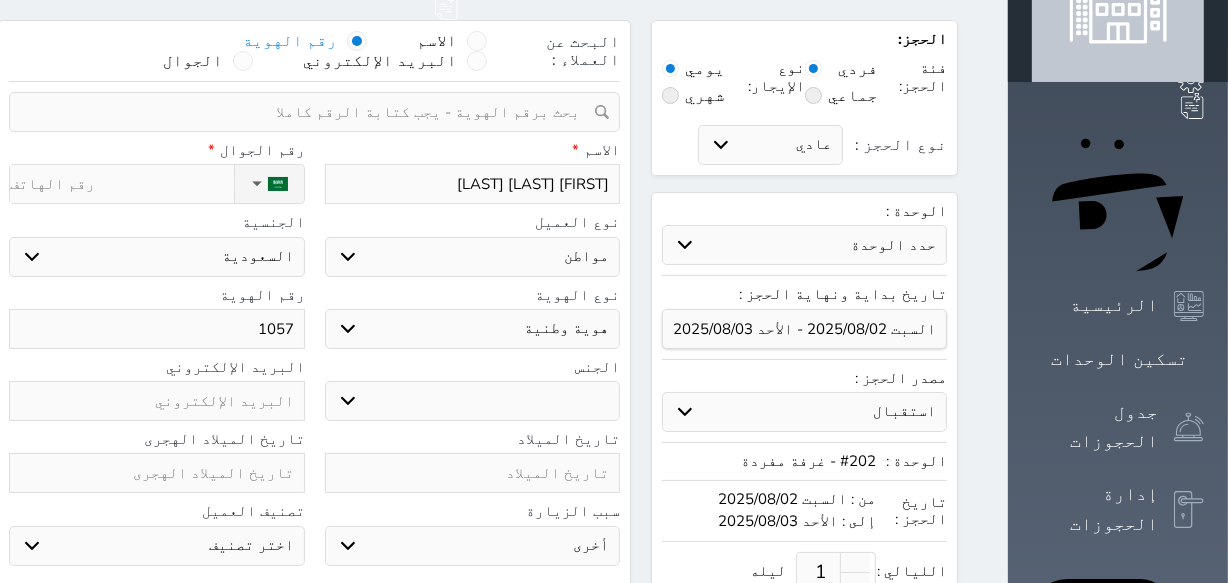 select 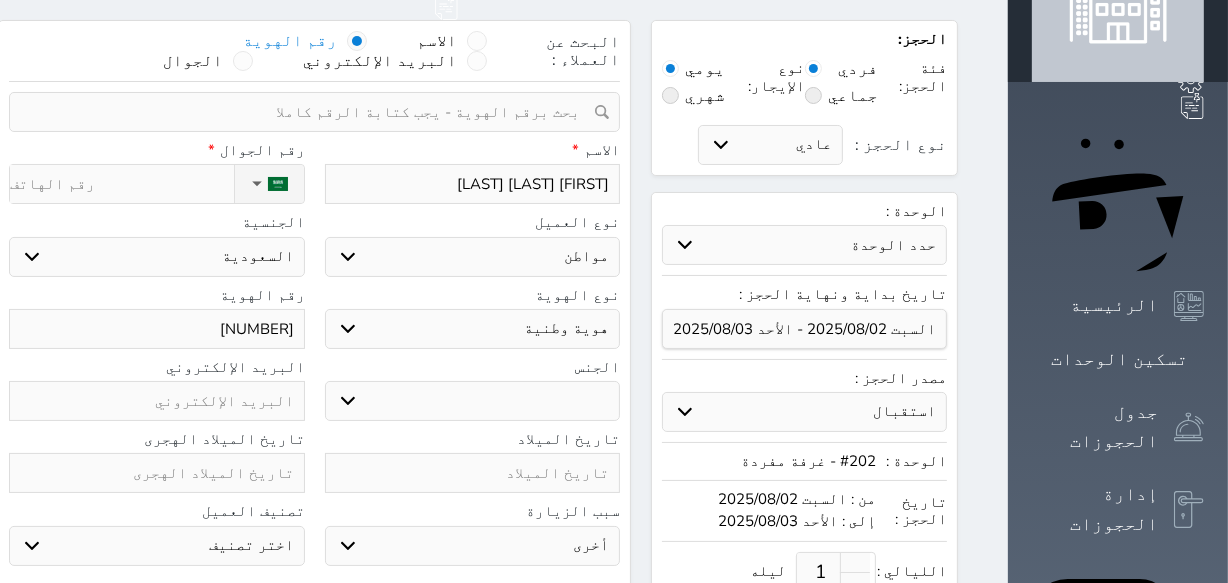 type on "[NUMBER]" 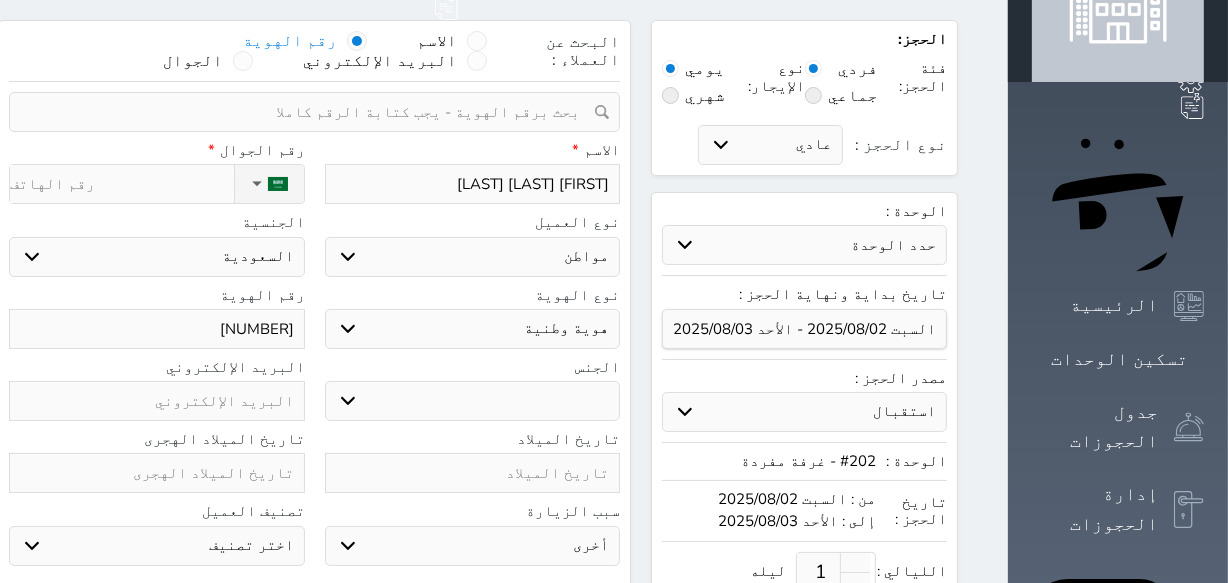 select 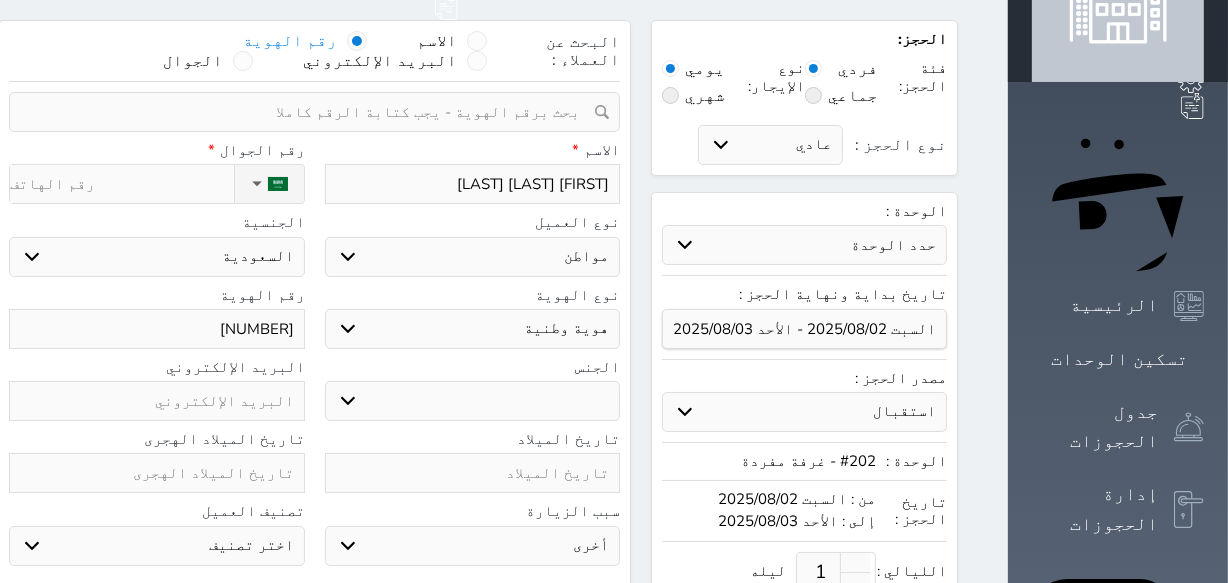 type on "[NUMBER]" 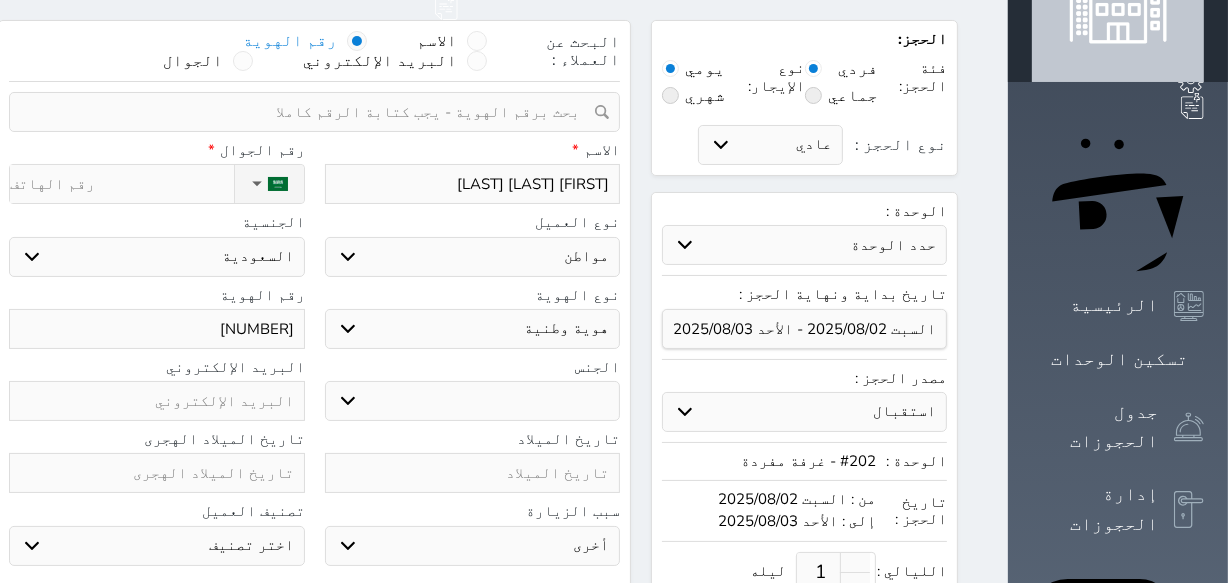select 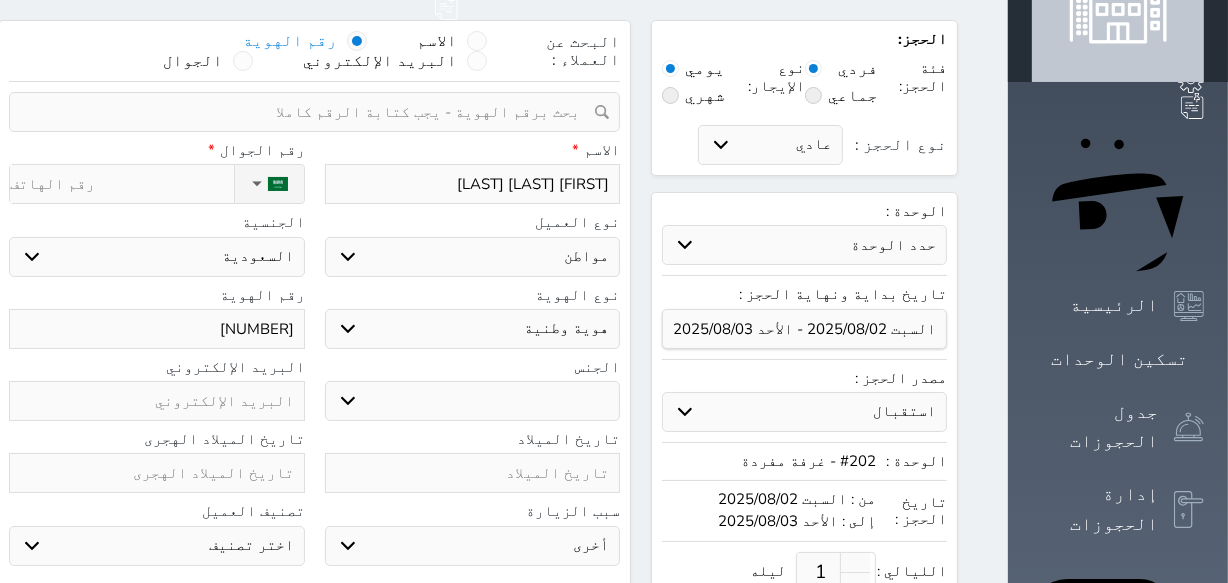 type on "[NUMBER]" 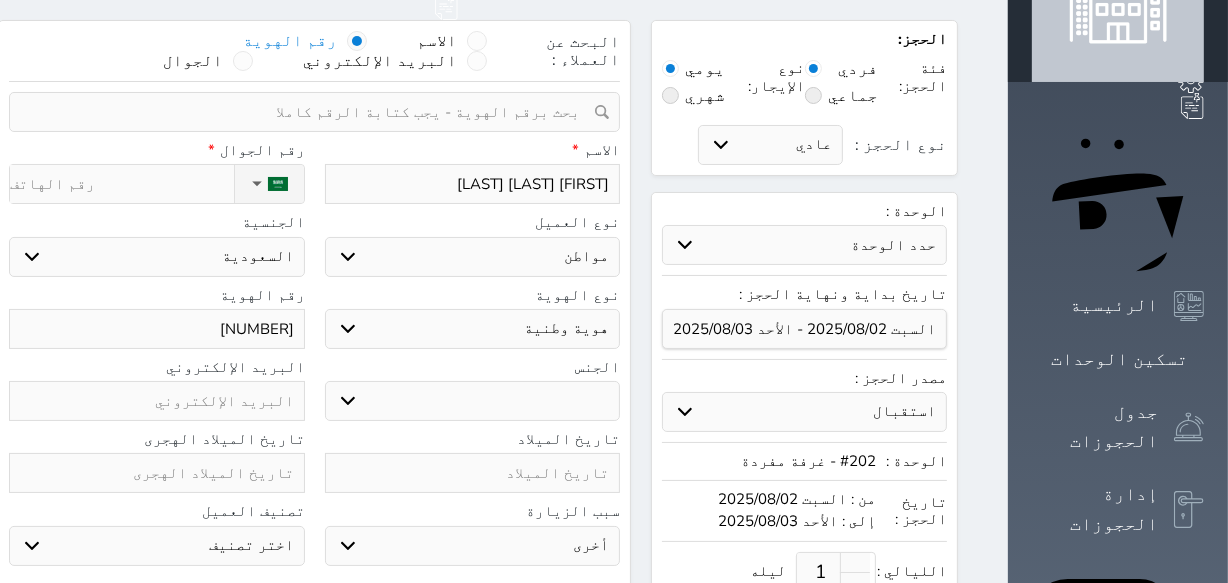 select 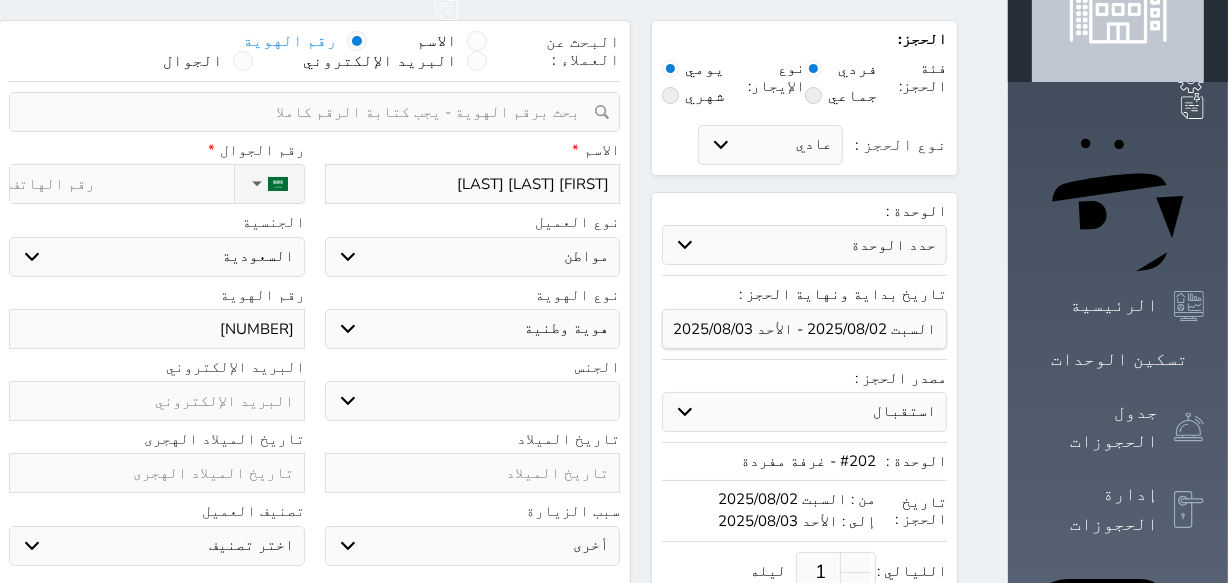 type on "[NUMBER]" 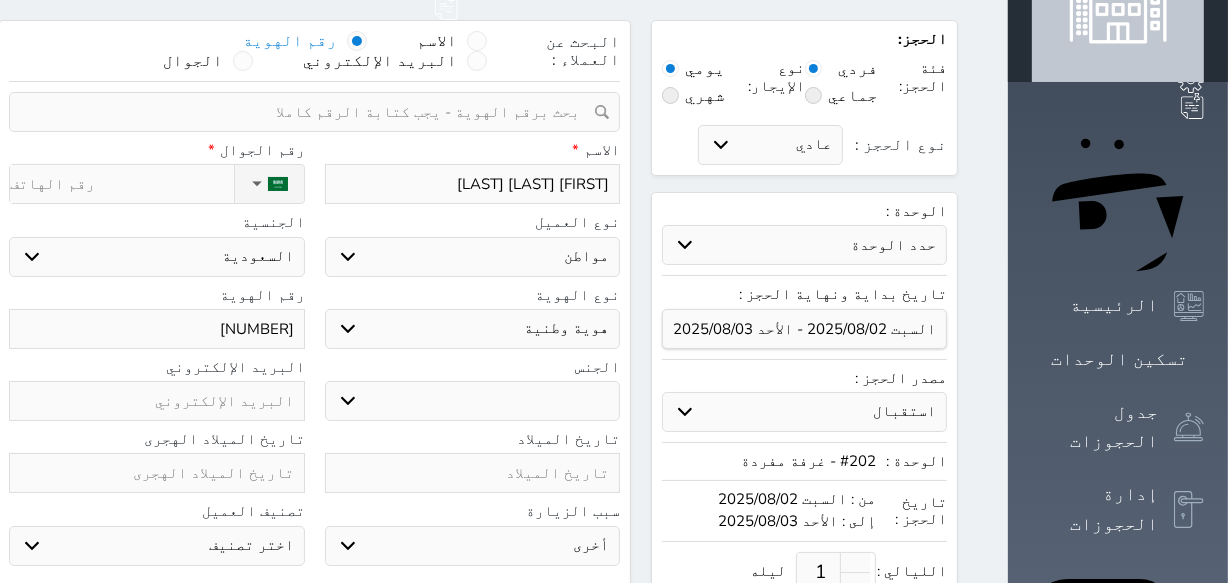 select 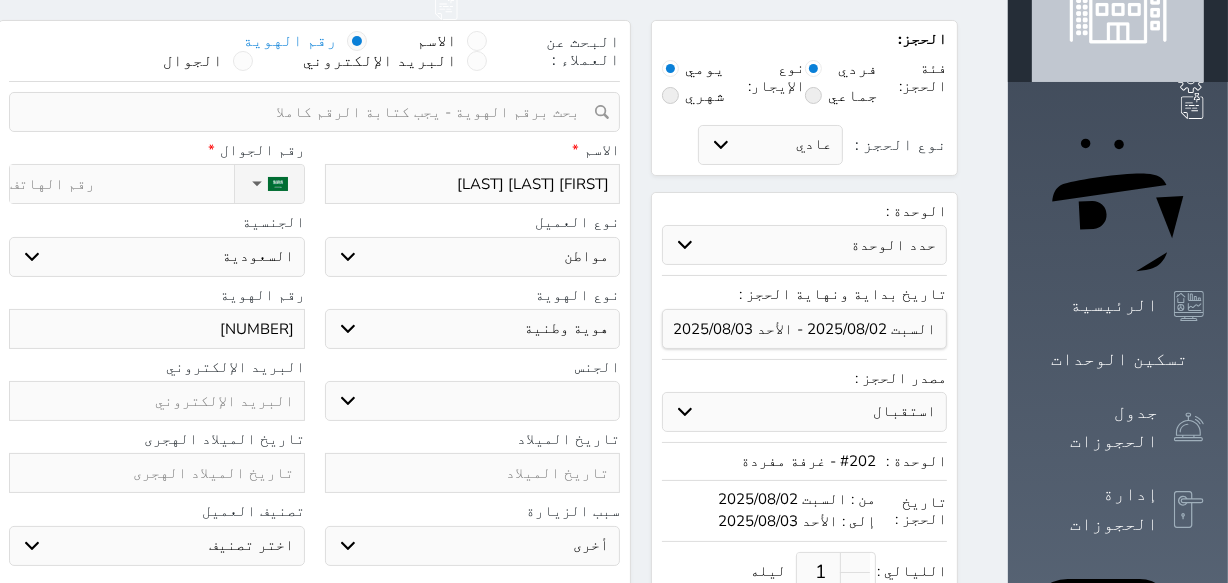 select 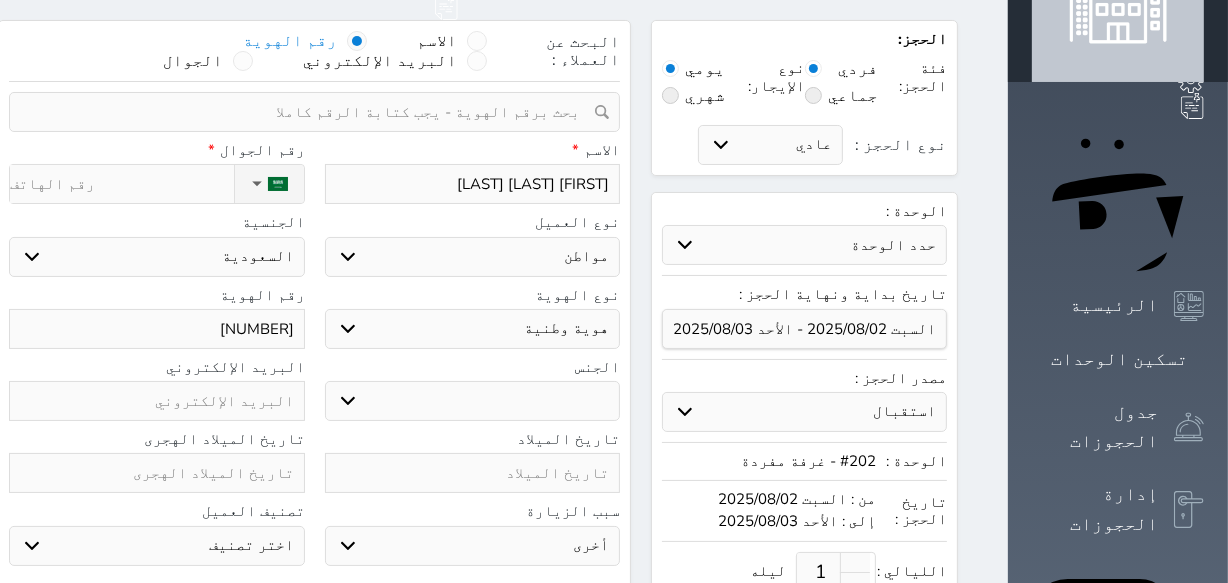 select 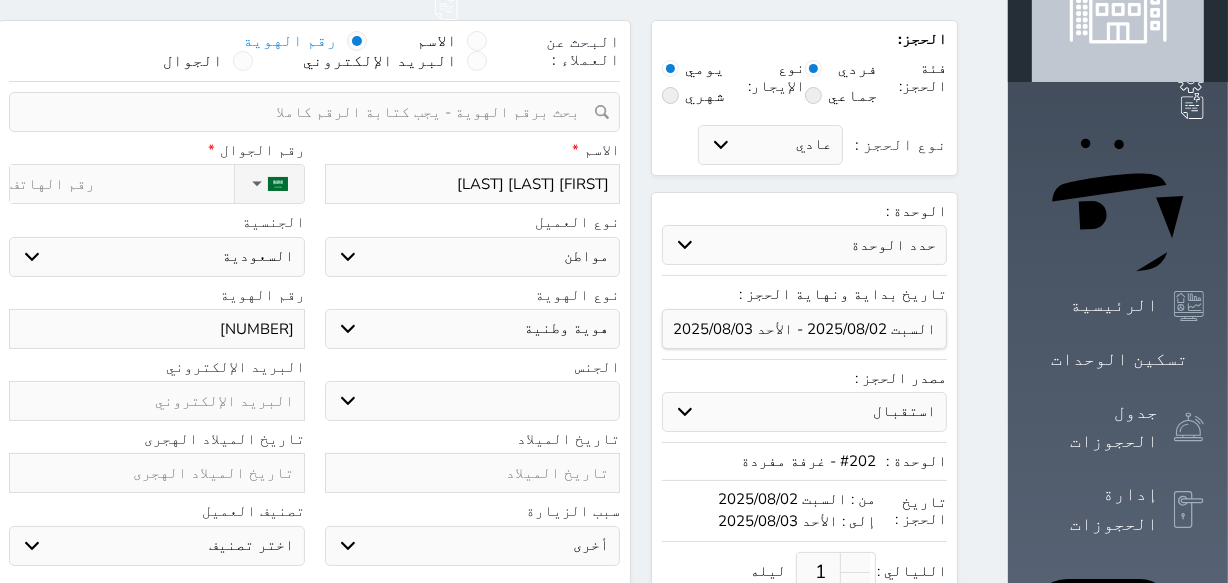 type on "[NUMBER]" 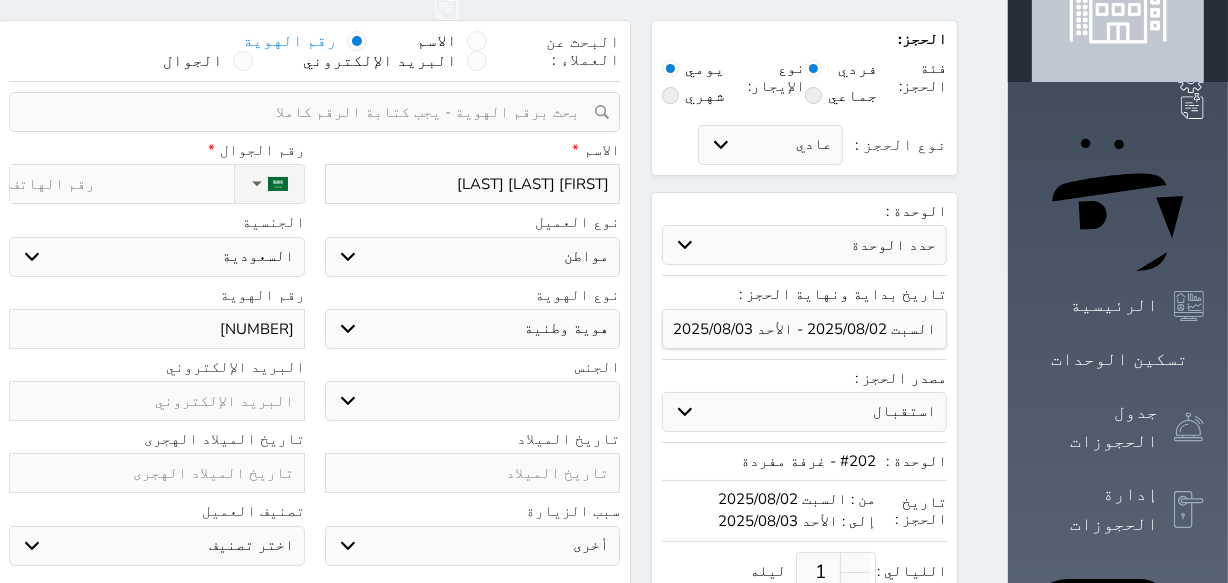 select 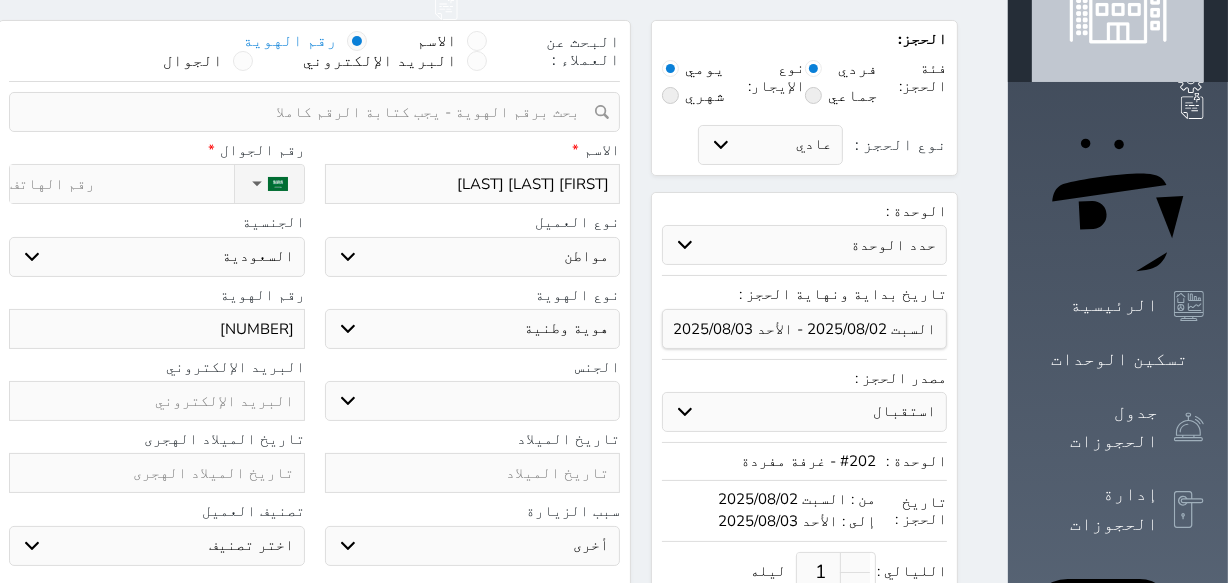 type on "[NUMBER]" 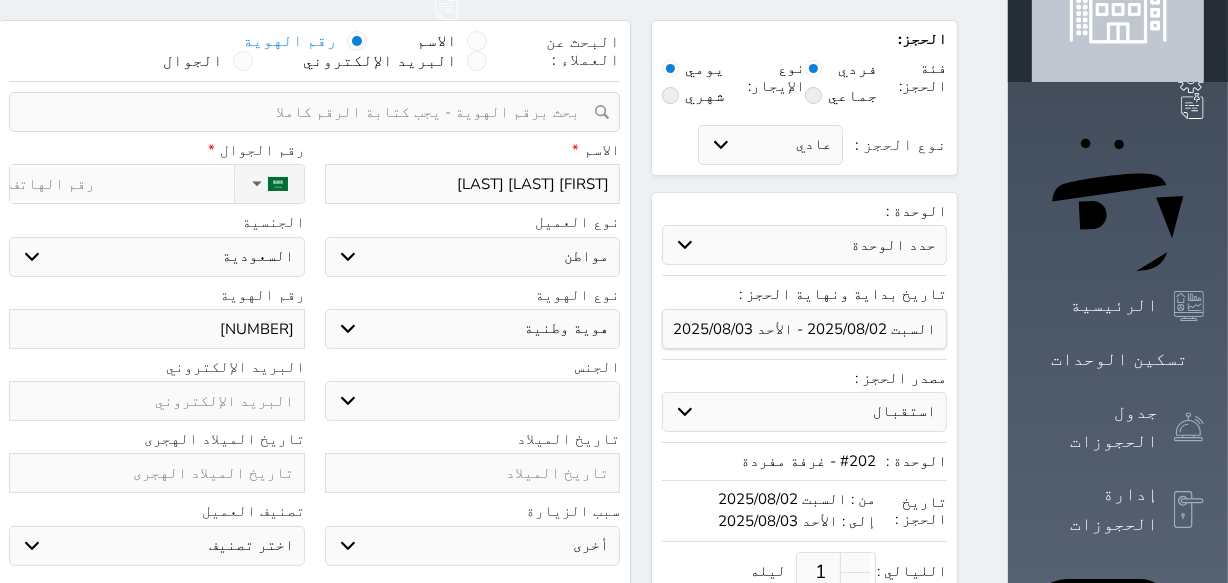 select 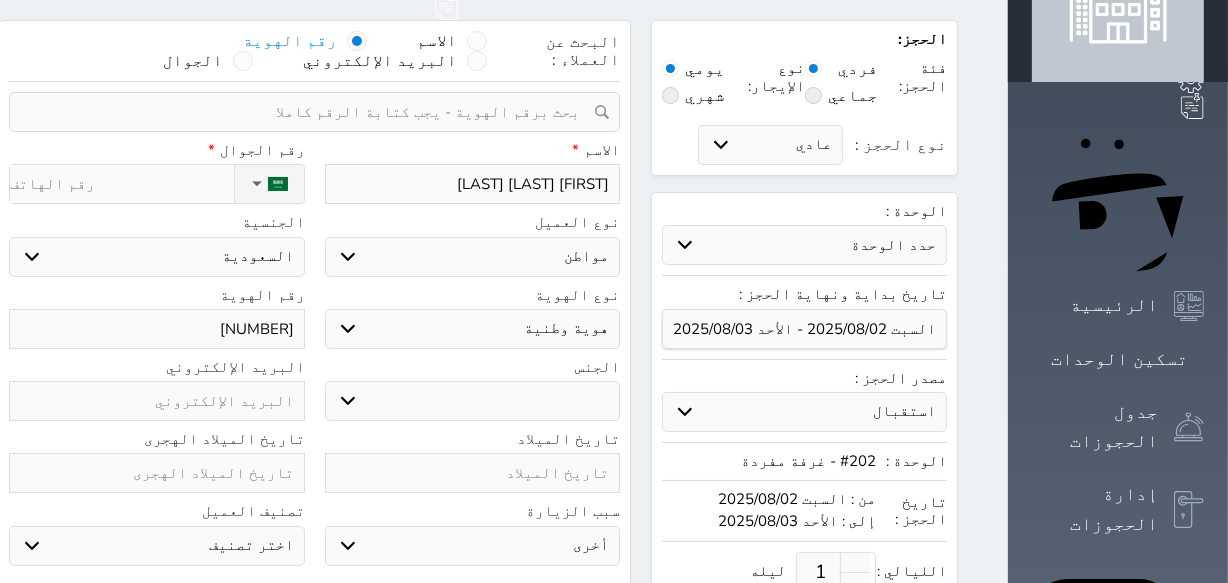 select 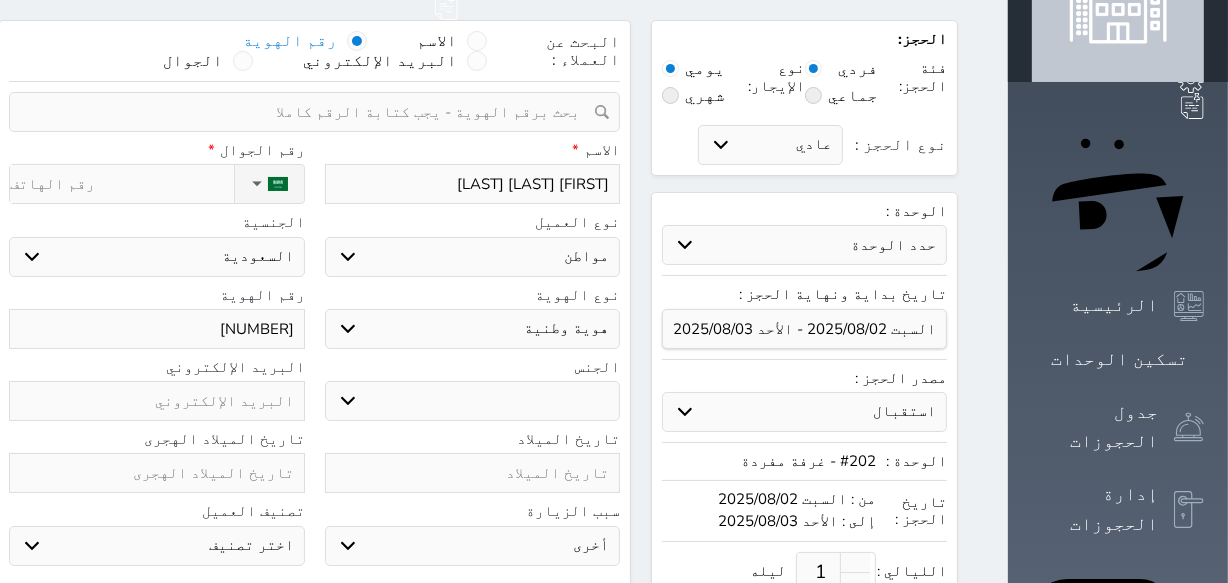type on "[NUMBER]" 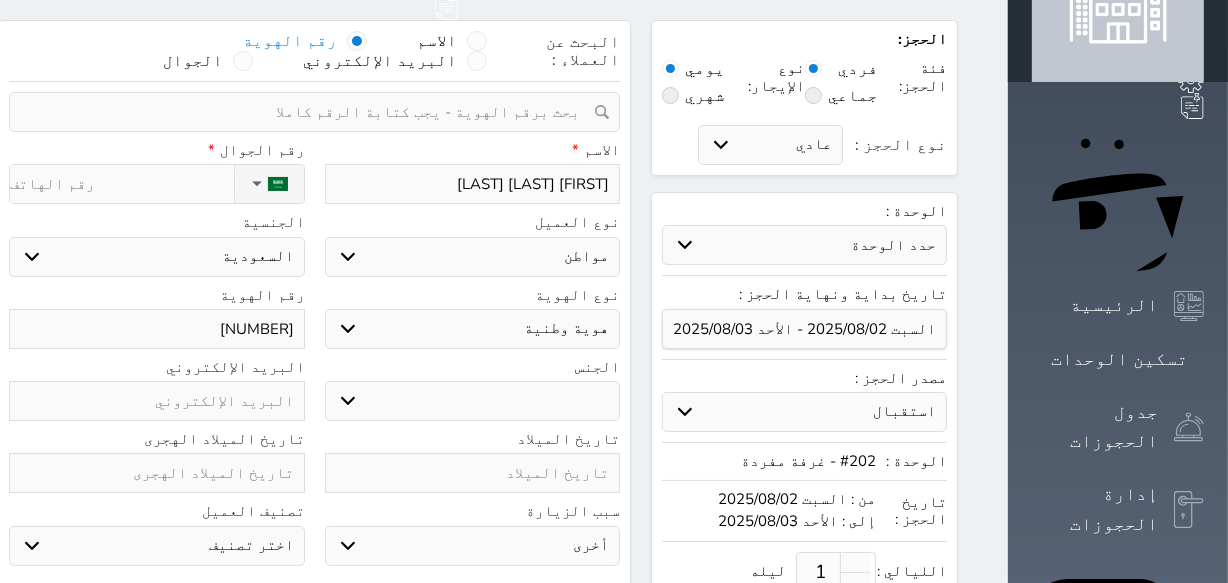 select 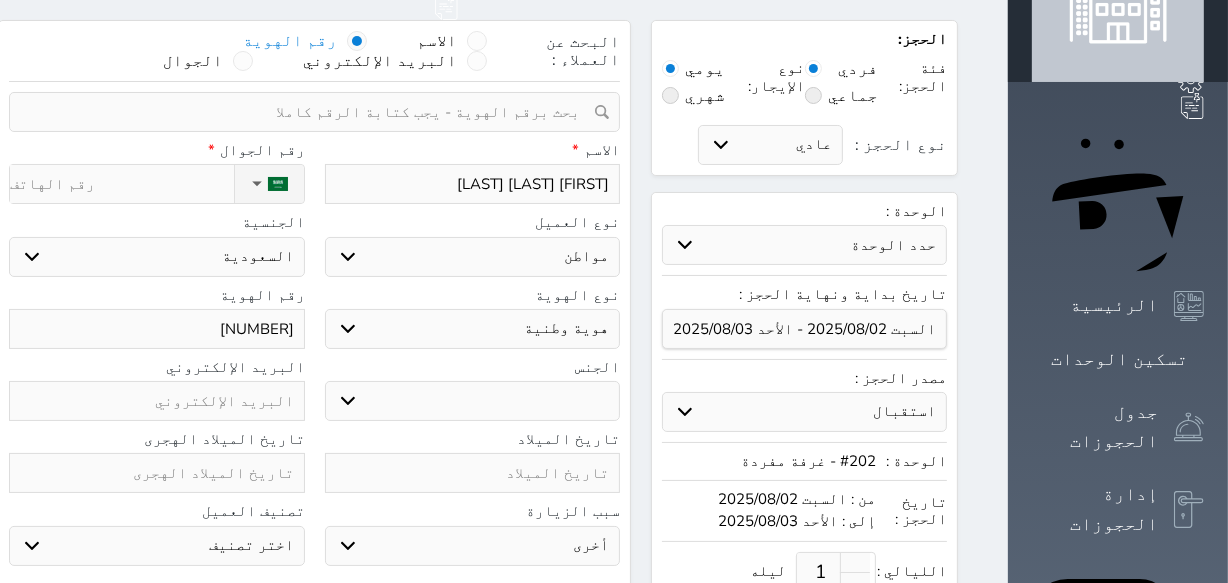 type on "[NUMBER]" 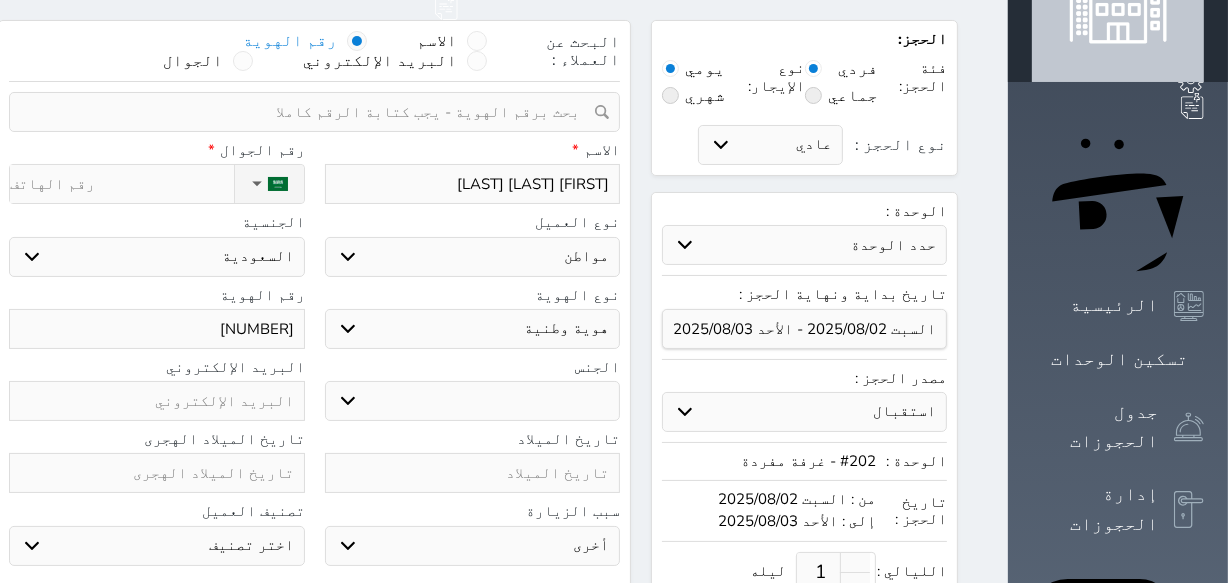 select 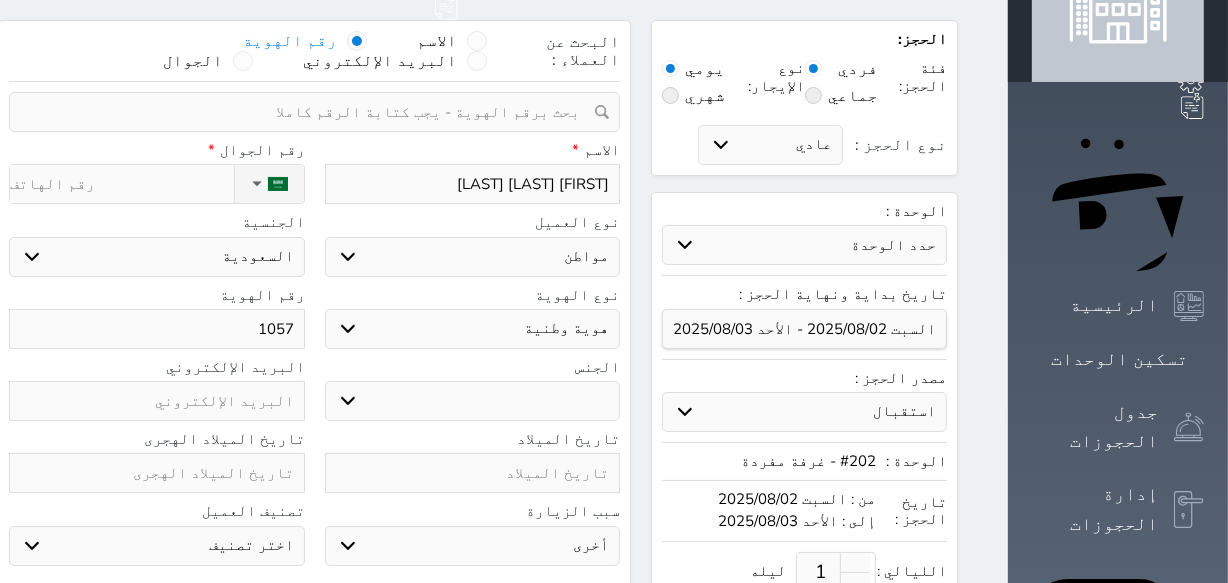 type on "[NUMBER]" 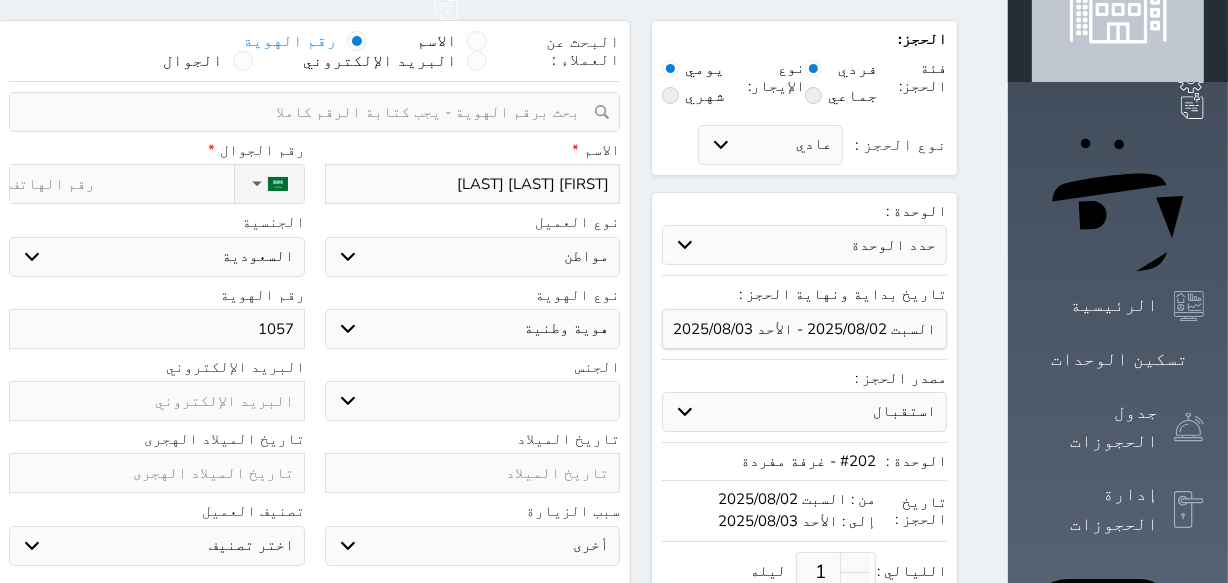 select 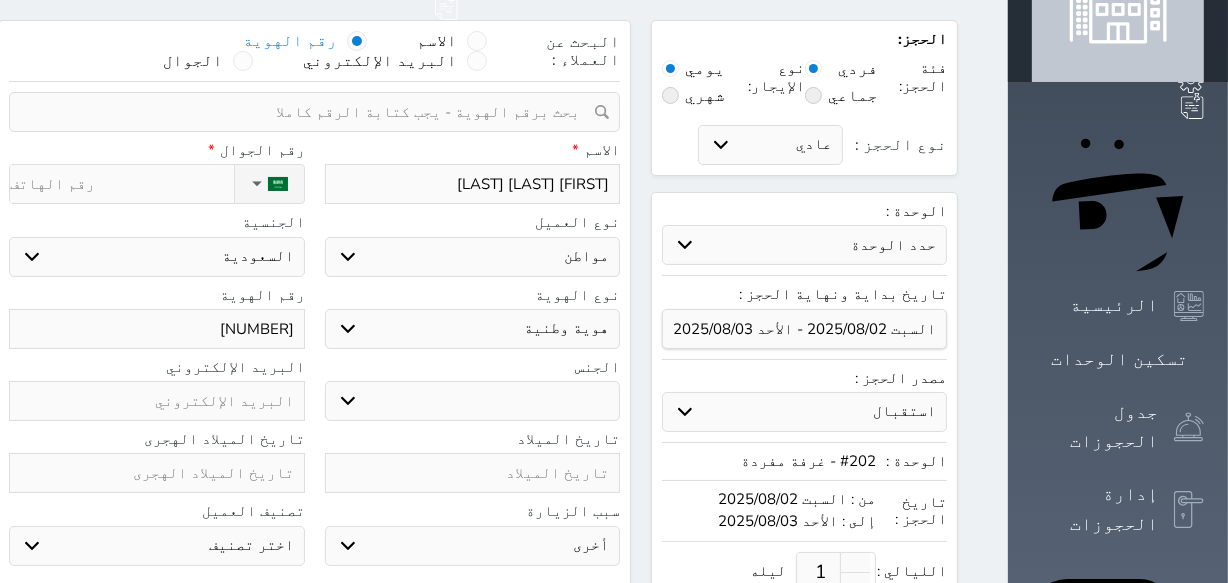 type on "[NUMBER]" 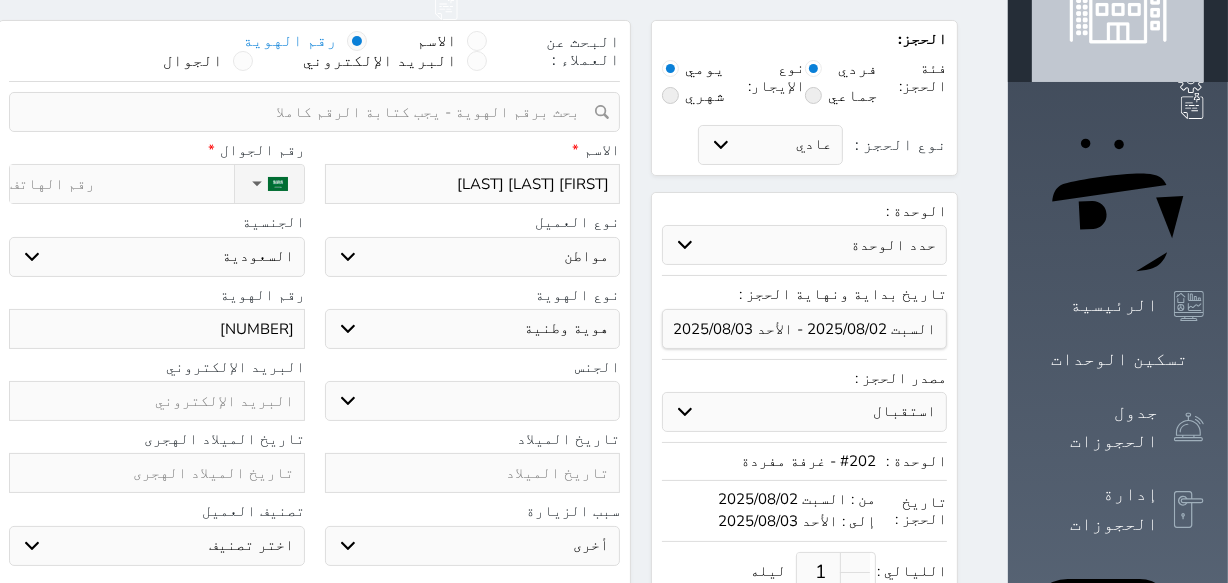 type on "[NUMBER]" 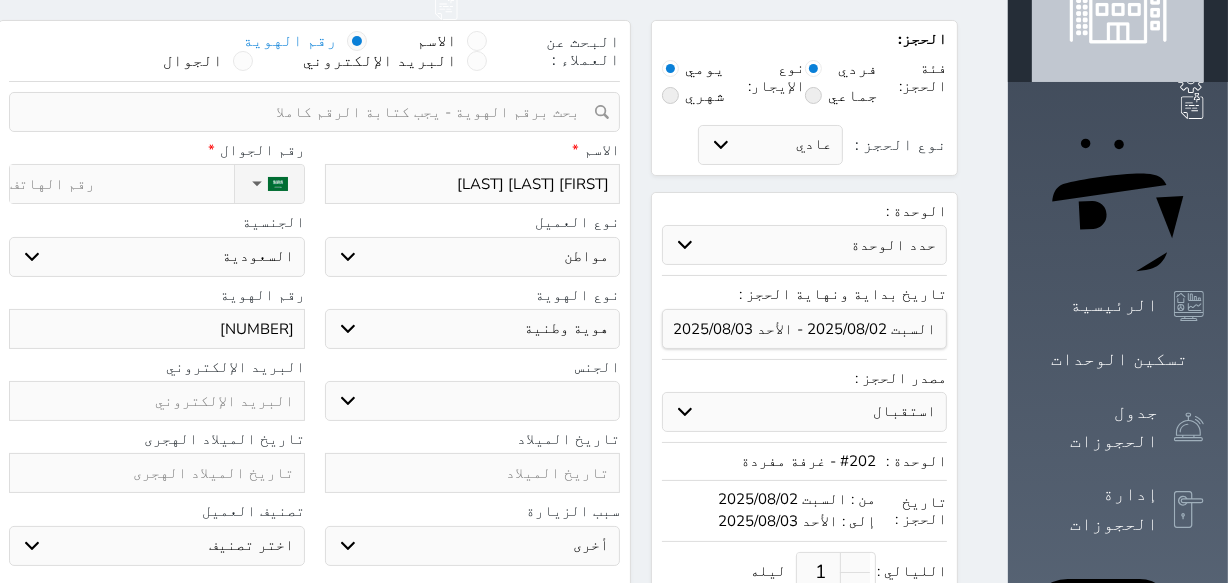 select 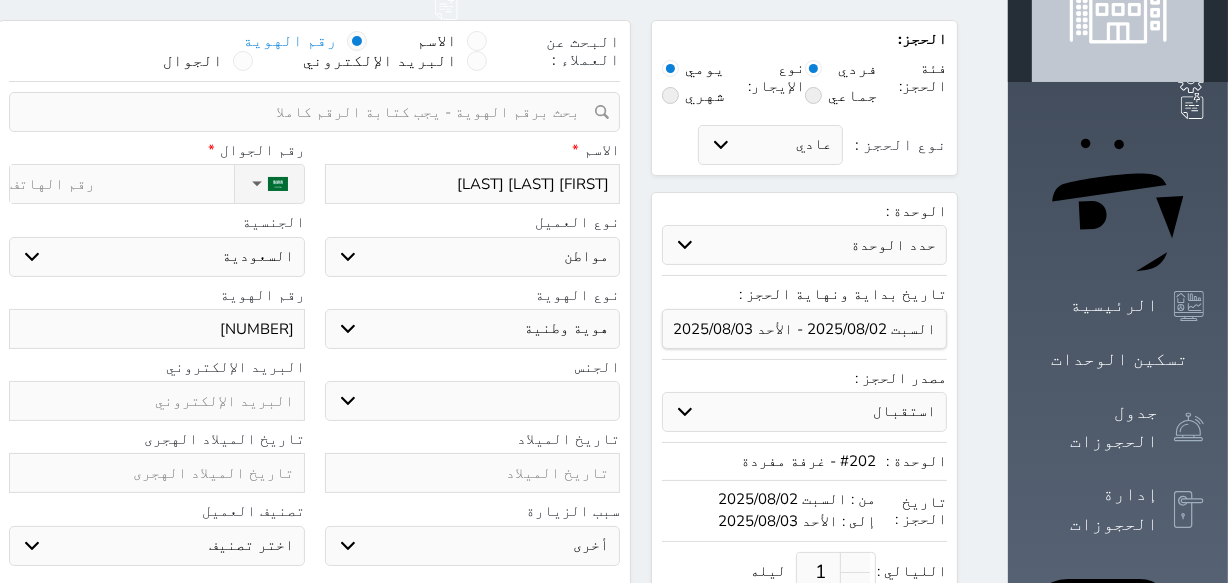 select 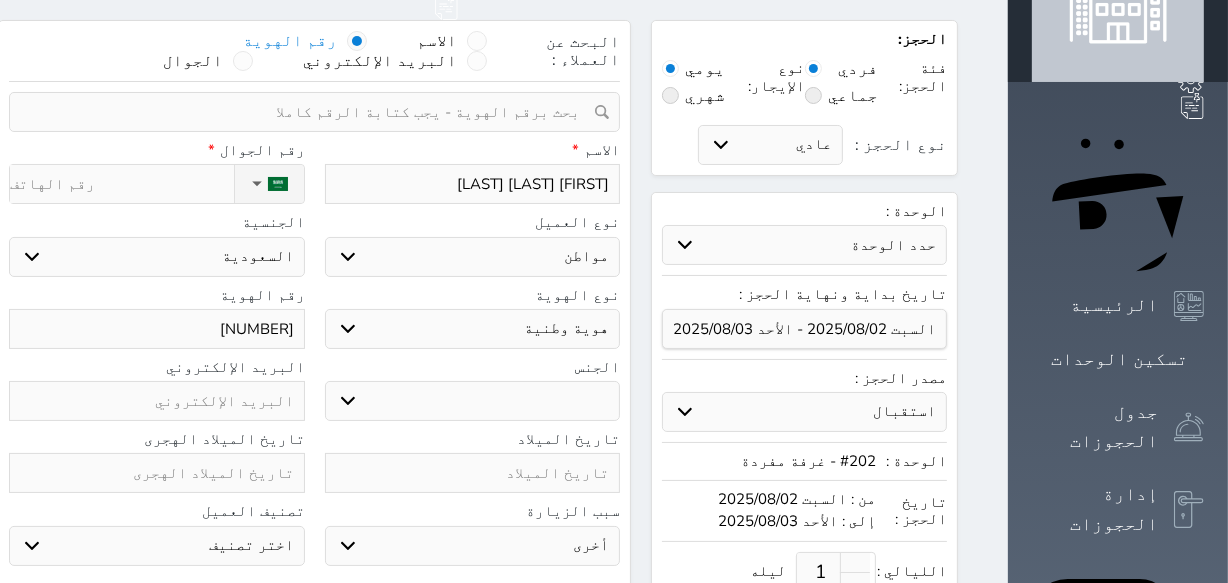 type on "[NUMBER]" 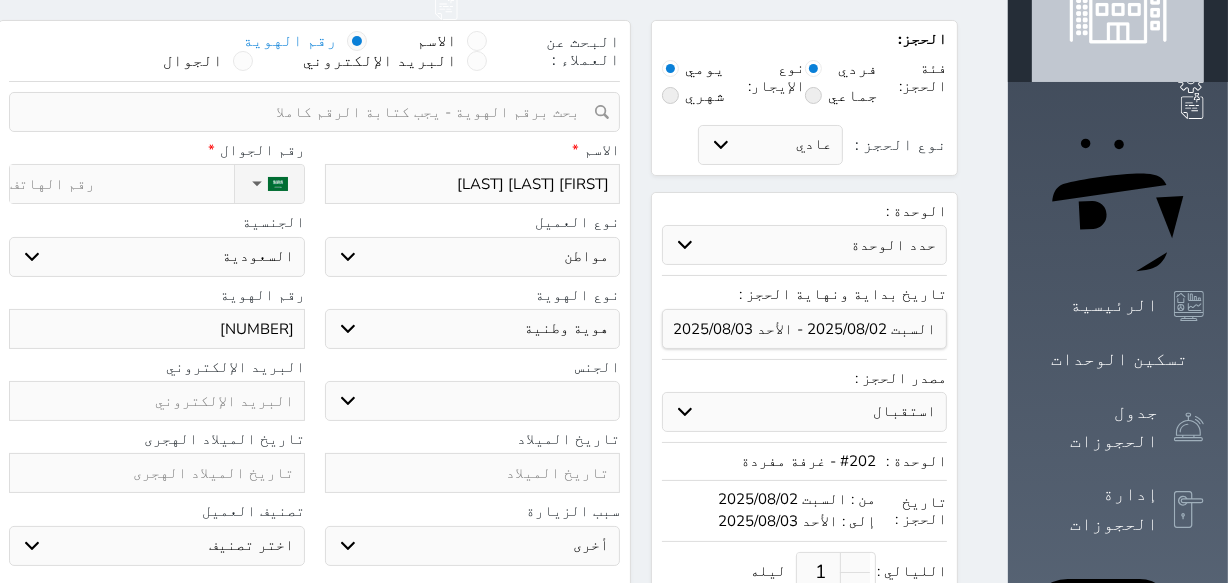 type on "[NUMBER]" 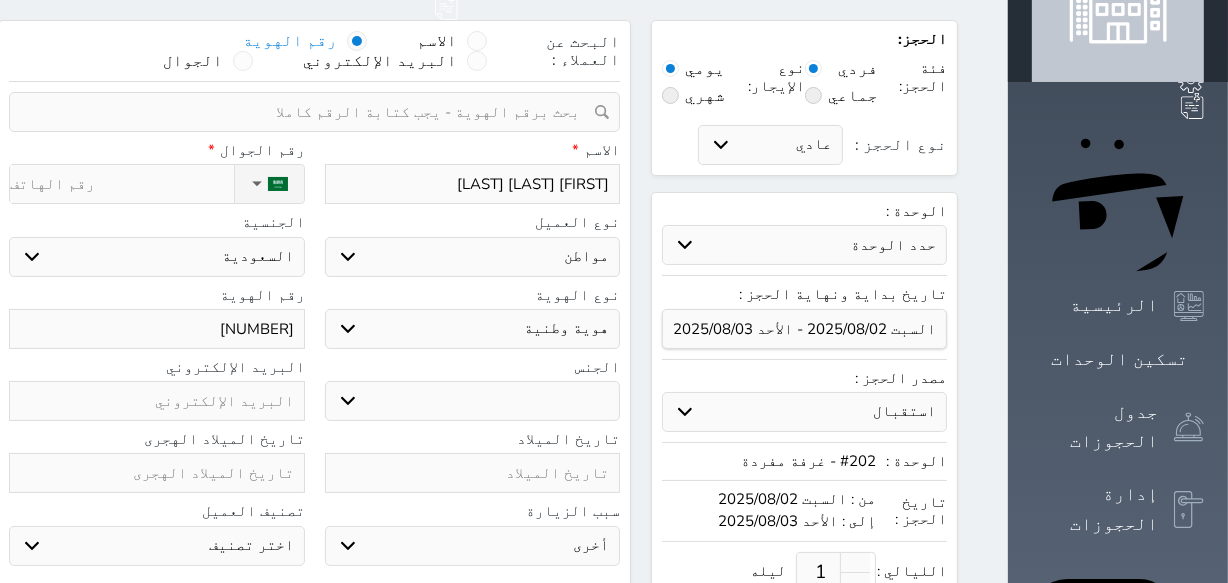 select 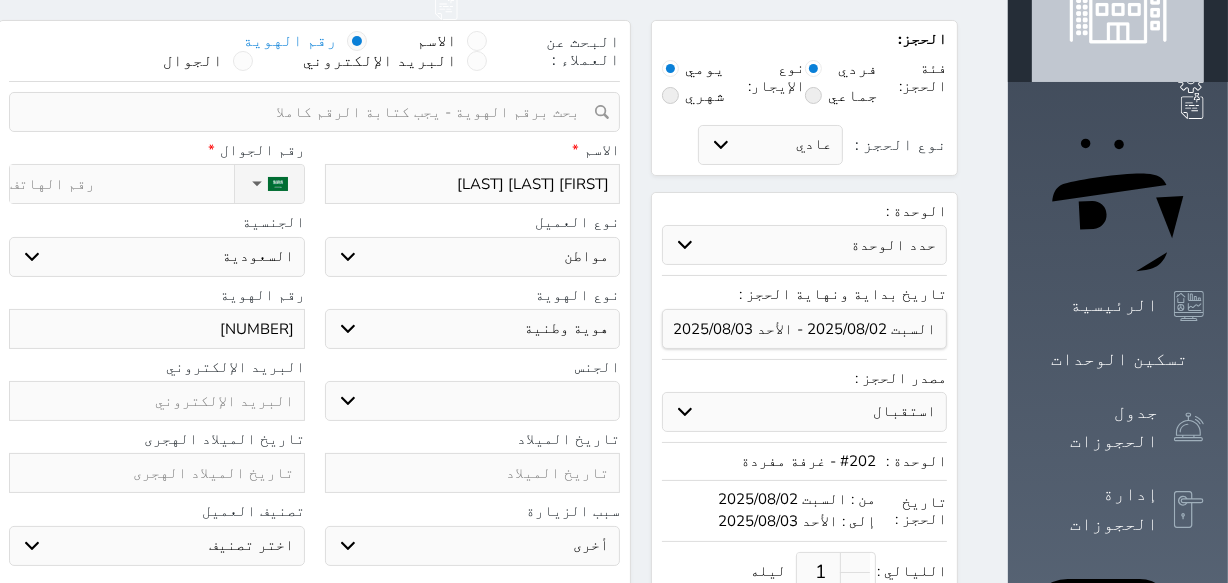 type on "[NUMBER]" 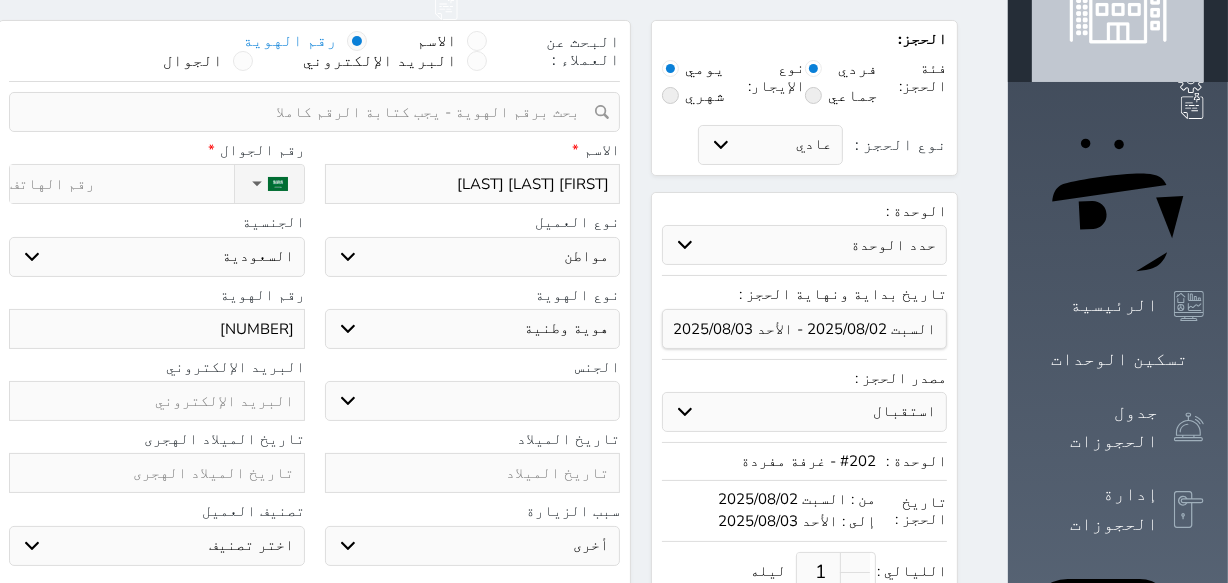 click on "ذكر   انثى" at bounding box center [473, 401] 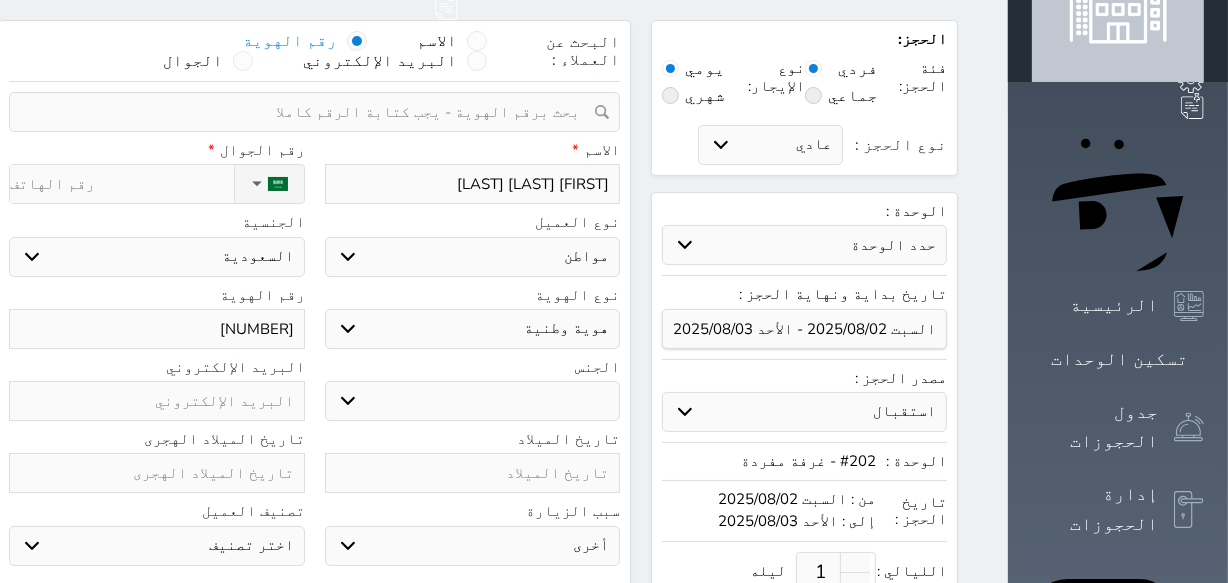 select on "male" 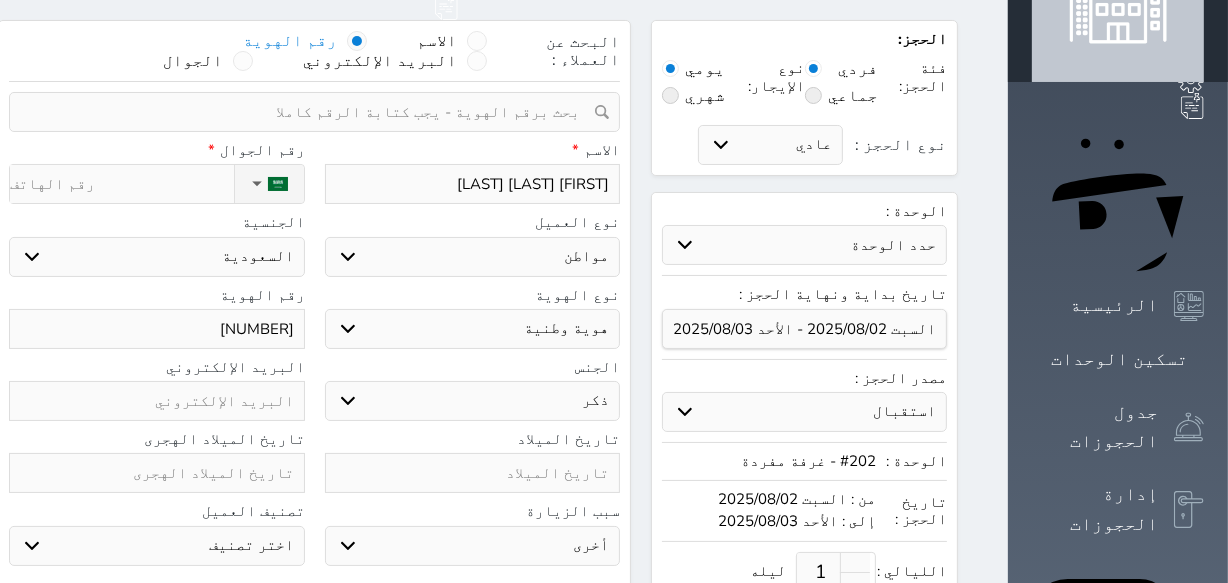 click on "ذكر   انثى" at bounding box center (473, 401) 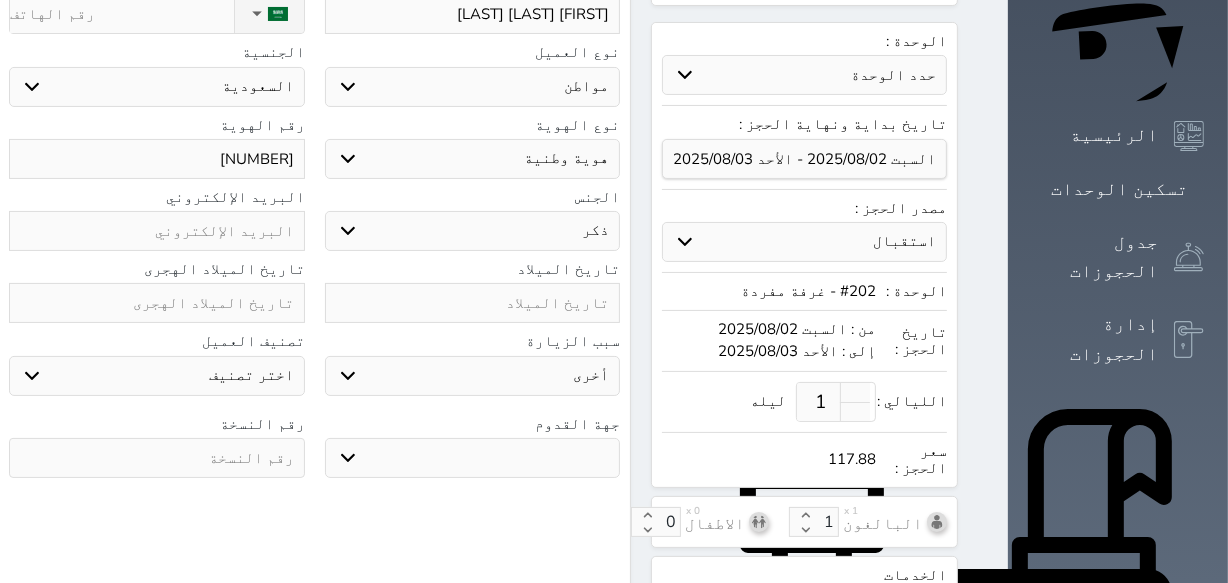 scroll, scrollTop: 272, scrollLeft: 0, axis: vertical 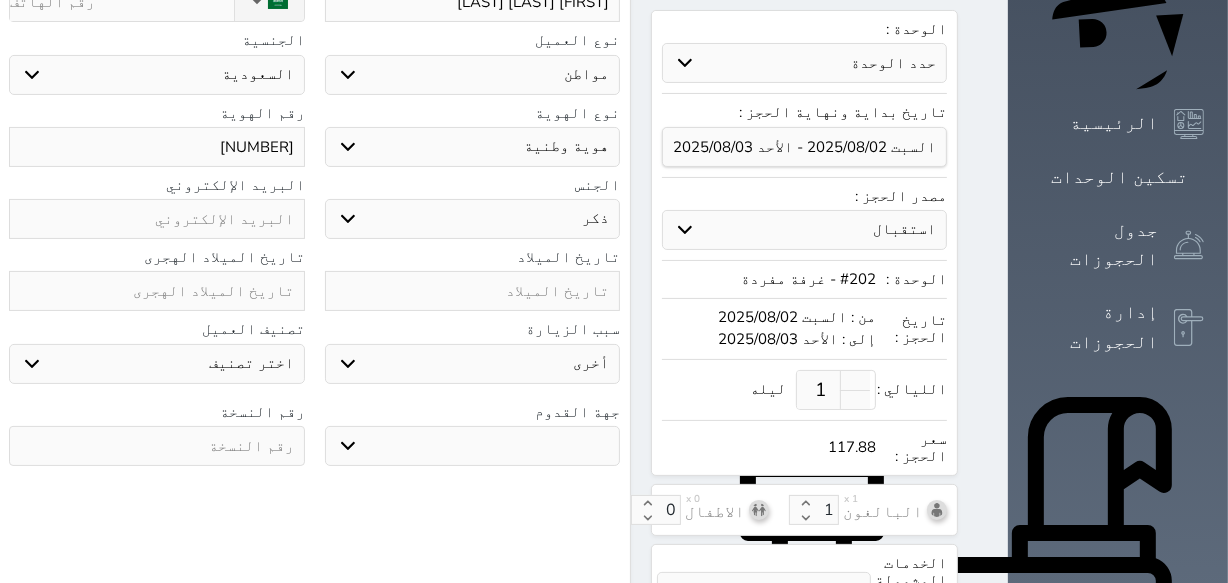 click at bounding box center [473, 291] 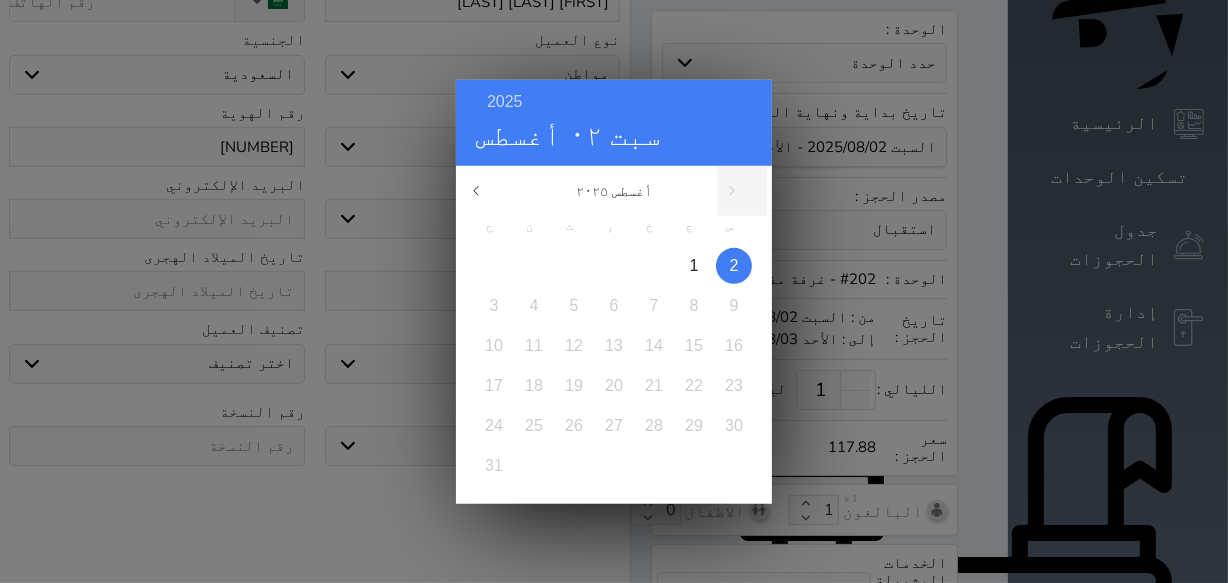 click on "2" at bounding box center [734, 264] 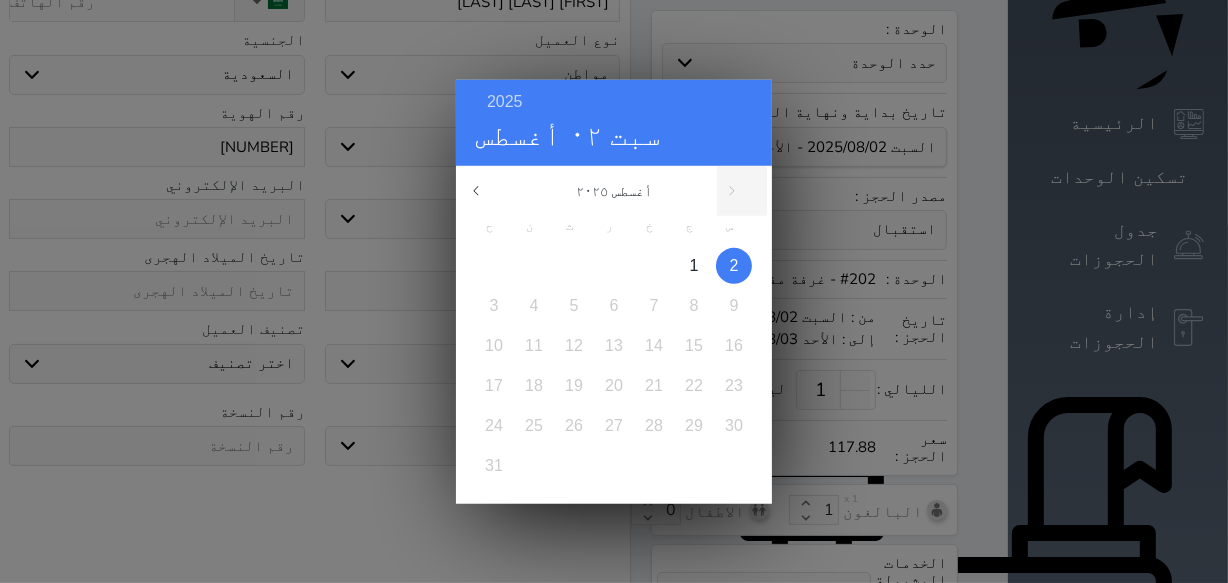 type on "1447-2-8" 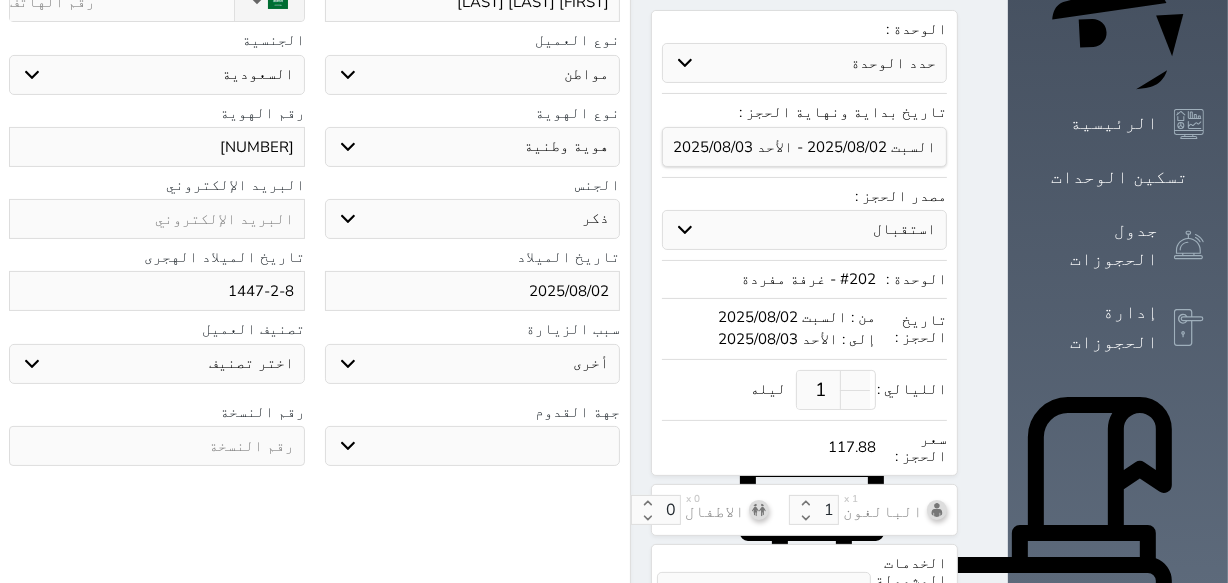 click at bounding box center [157, 446] 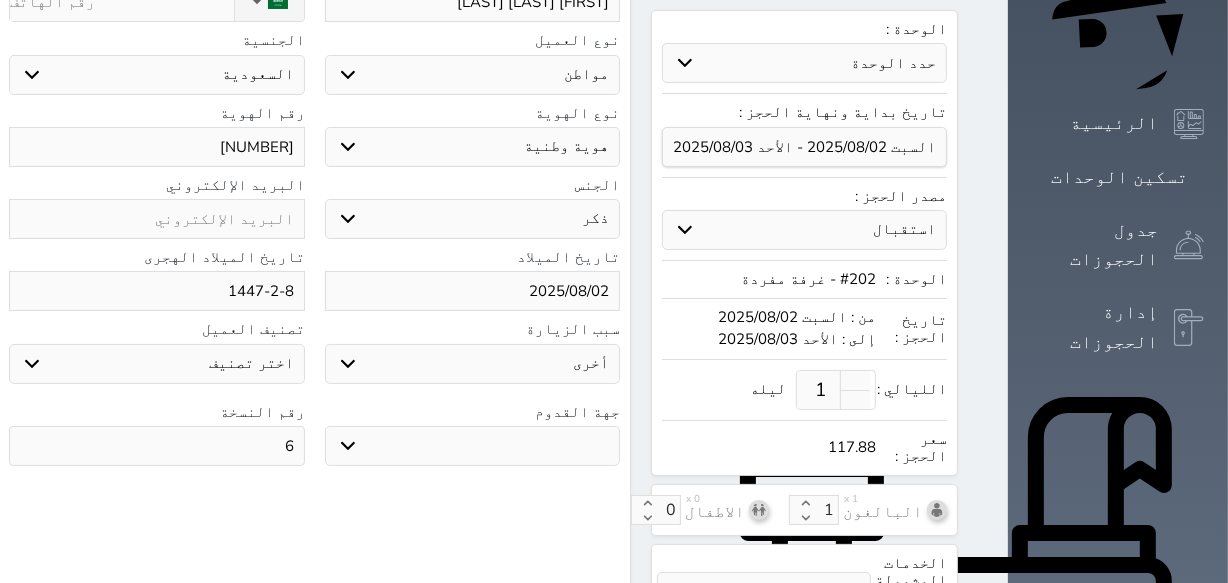 type on "6" 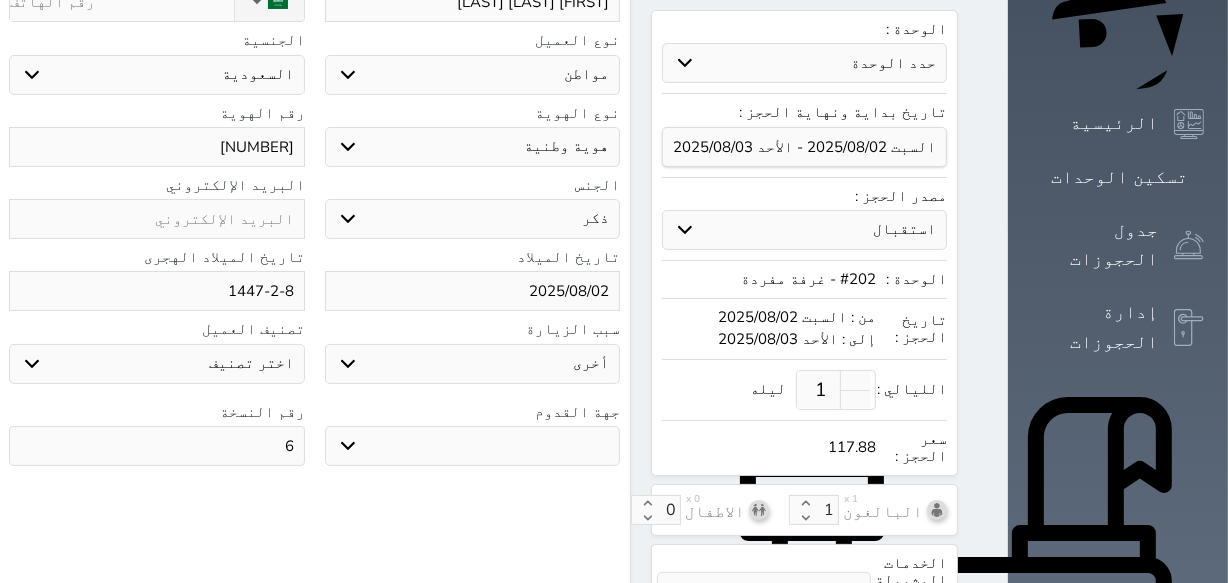 click on "جو بحر ارض" at bounding box center (473, 446) 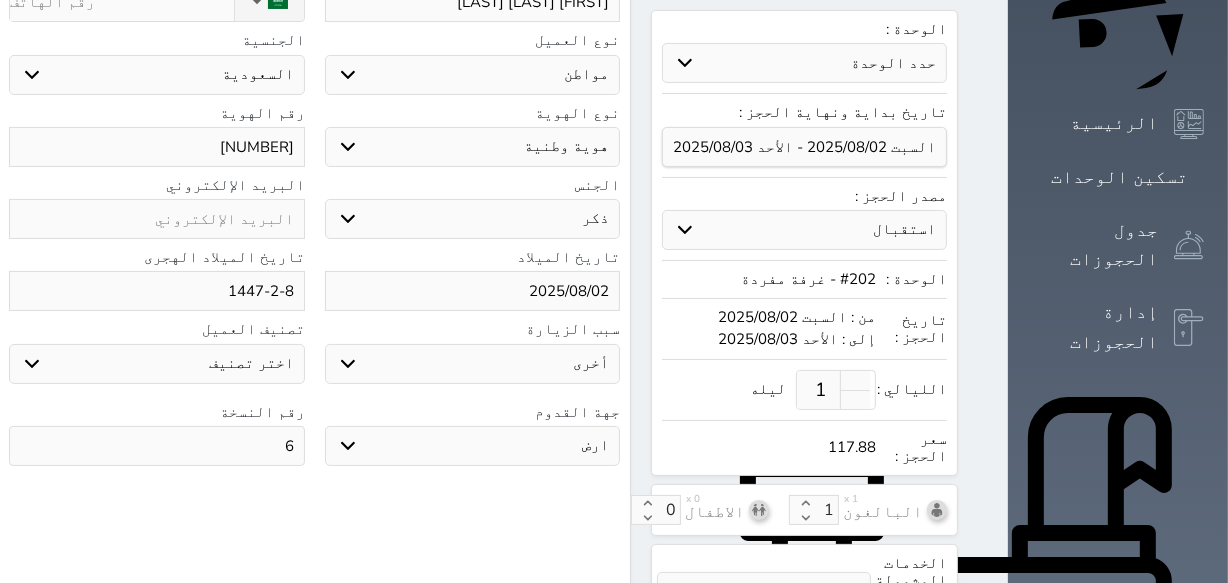 click on "جو بحر ارض" at bounding box center (473, 446) 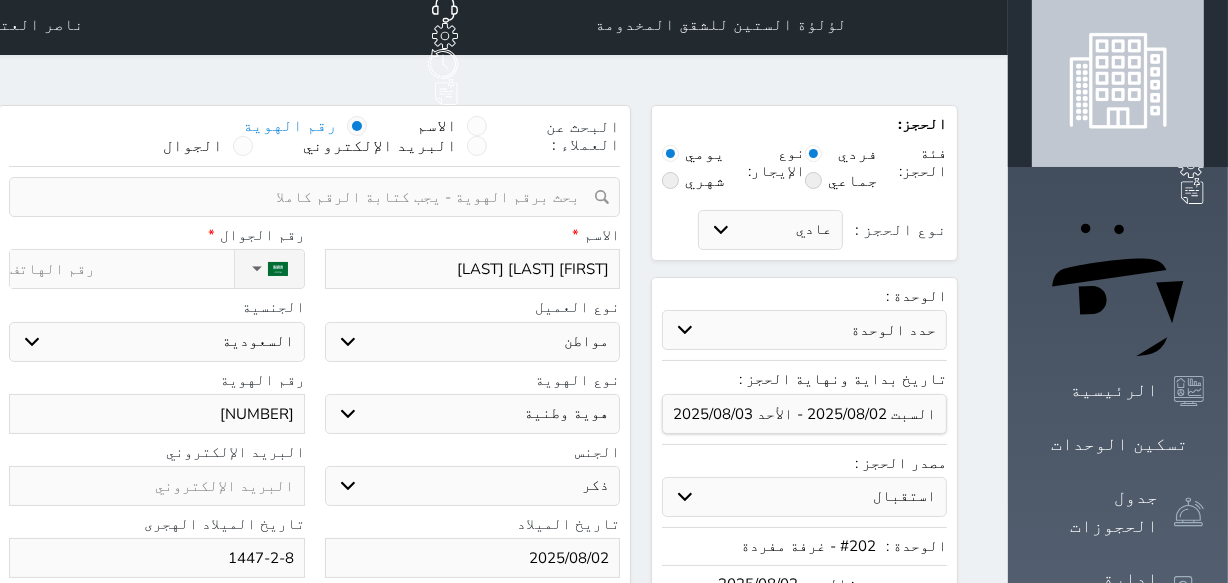scroll, scrollTop: 0, scrollLeft: 0, axis: both 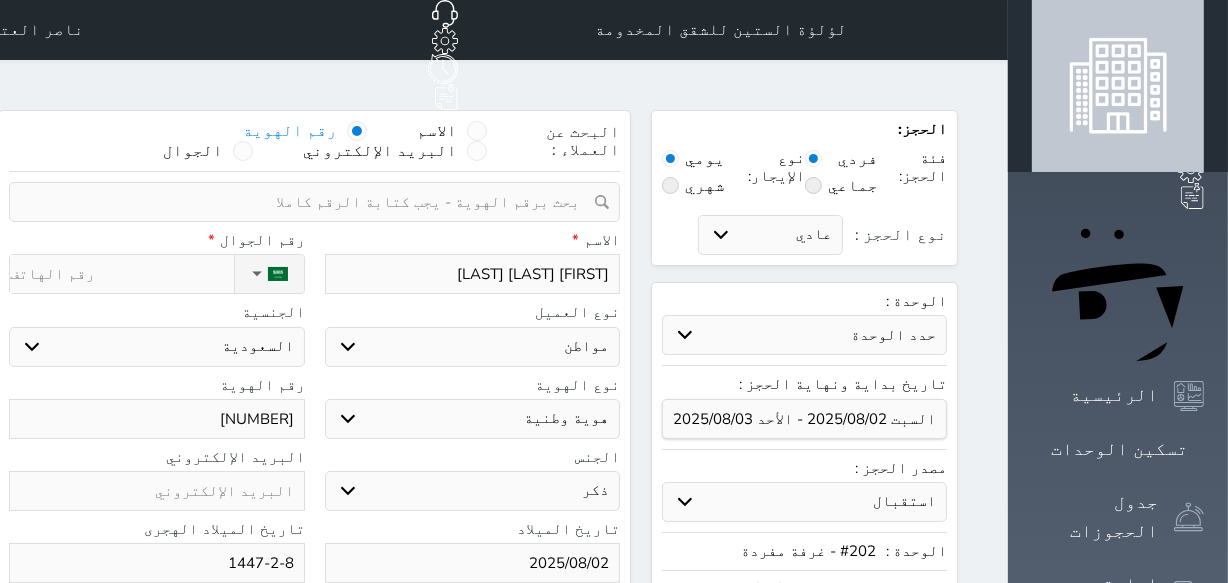 click on "نوع الحجز :" at bounding box center [121, 274] 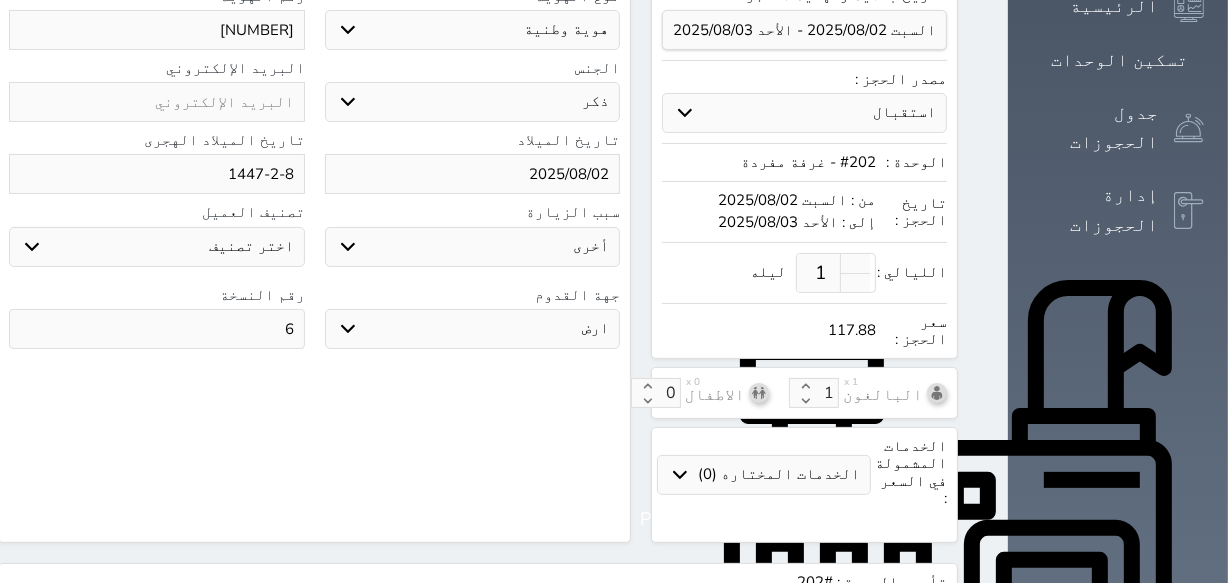 scroll, scrollTop: 454, scrollLeft: 0, axis: vertical 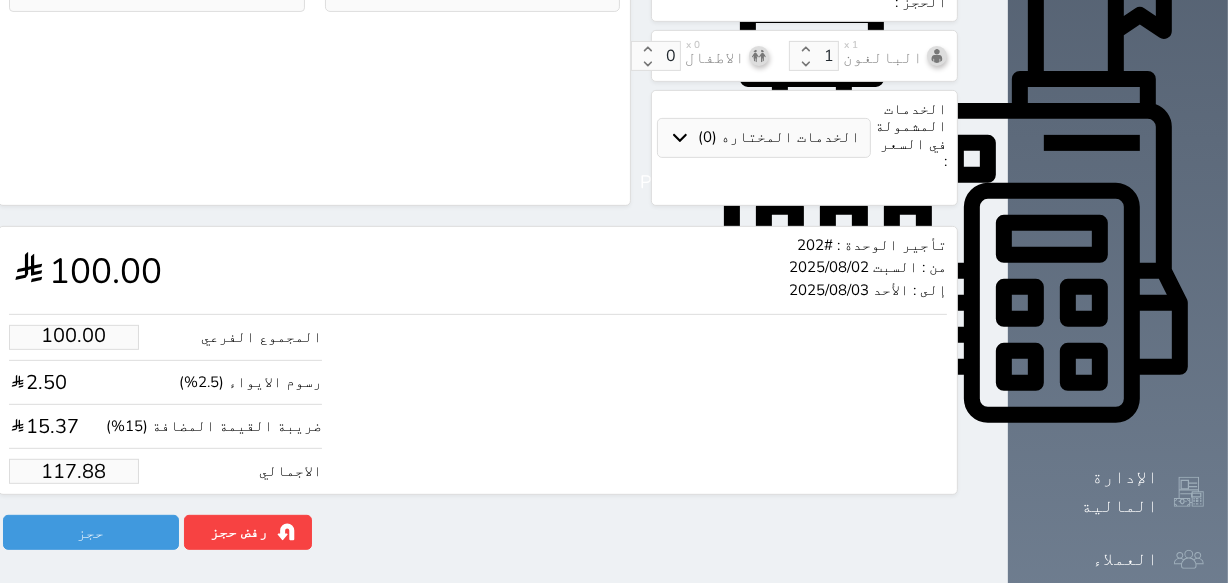 type on "[PHONE]" 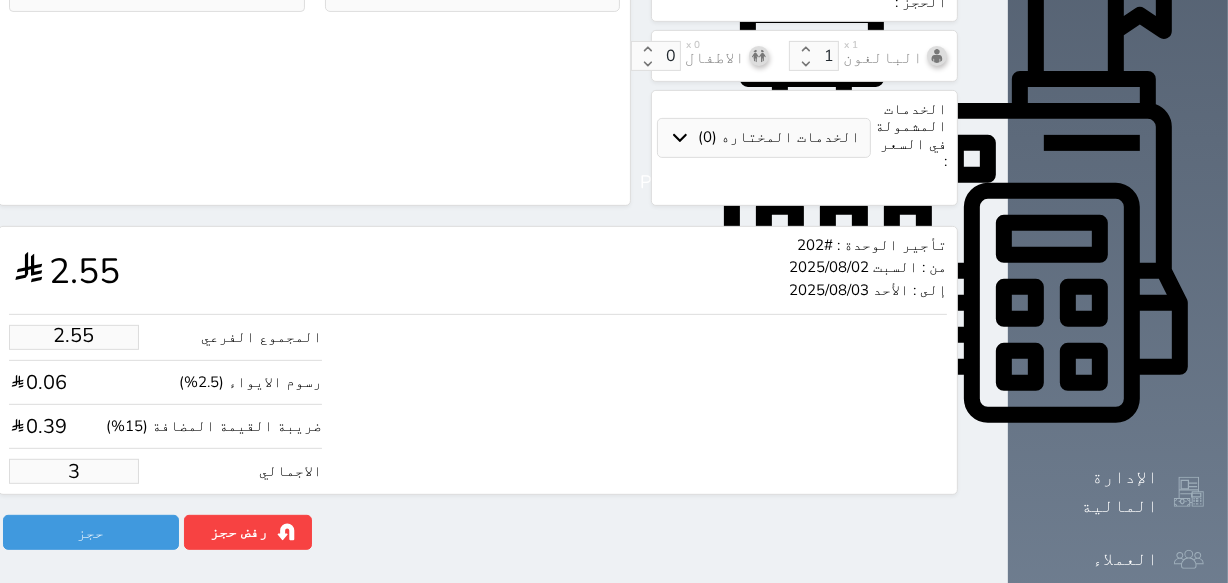 type on "29.69" 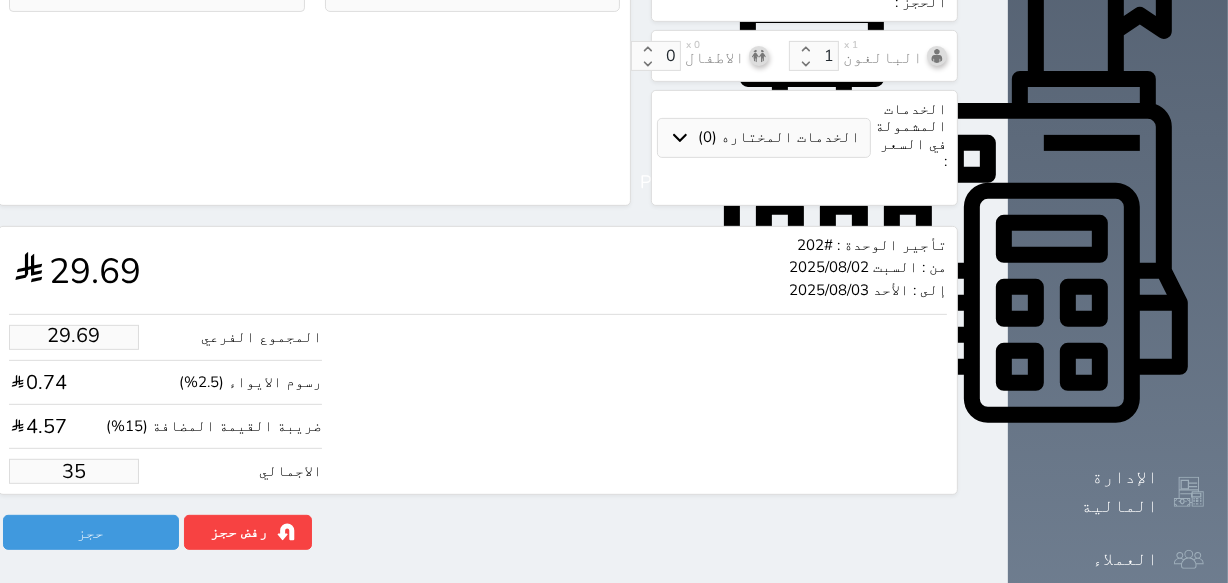 type on "296.92" 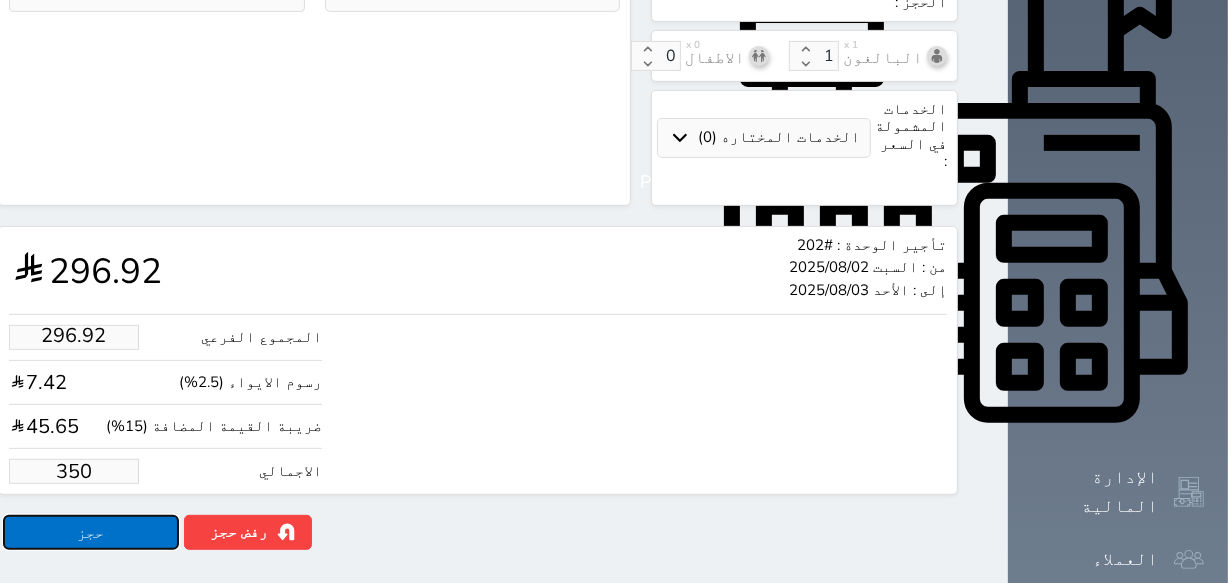 type on "350.00" 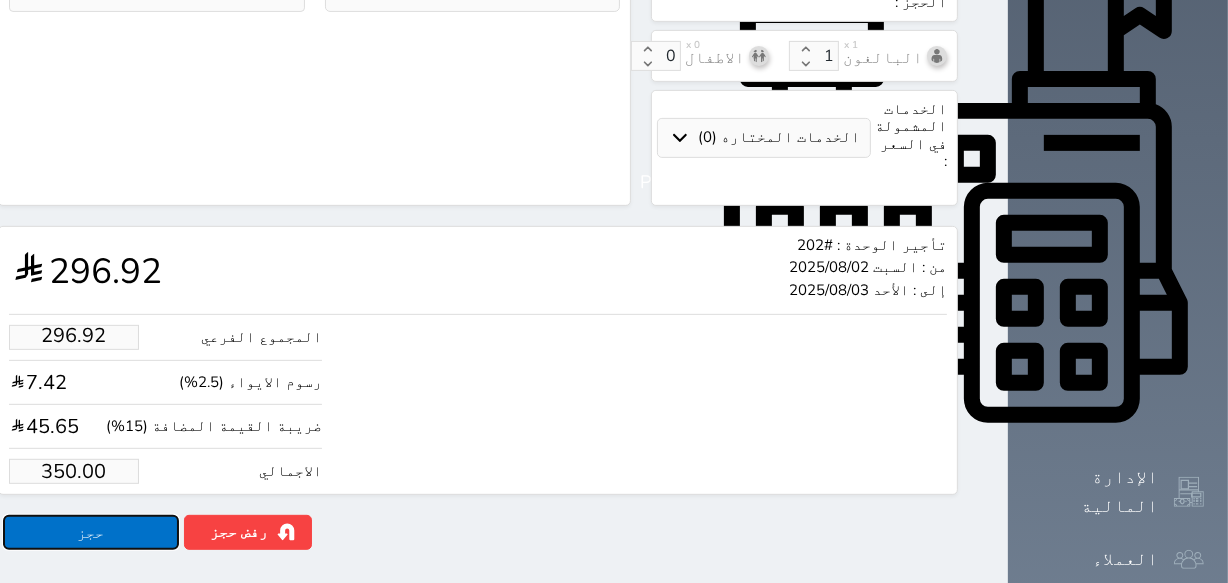click on "حجز" at bounding box center (91, 532) 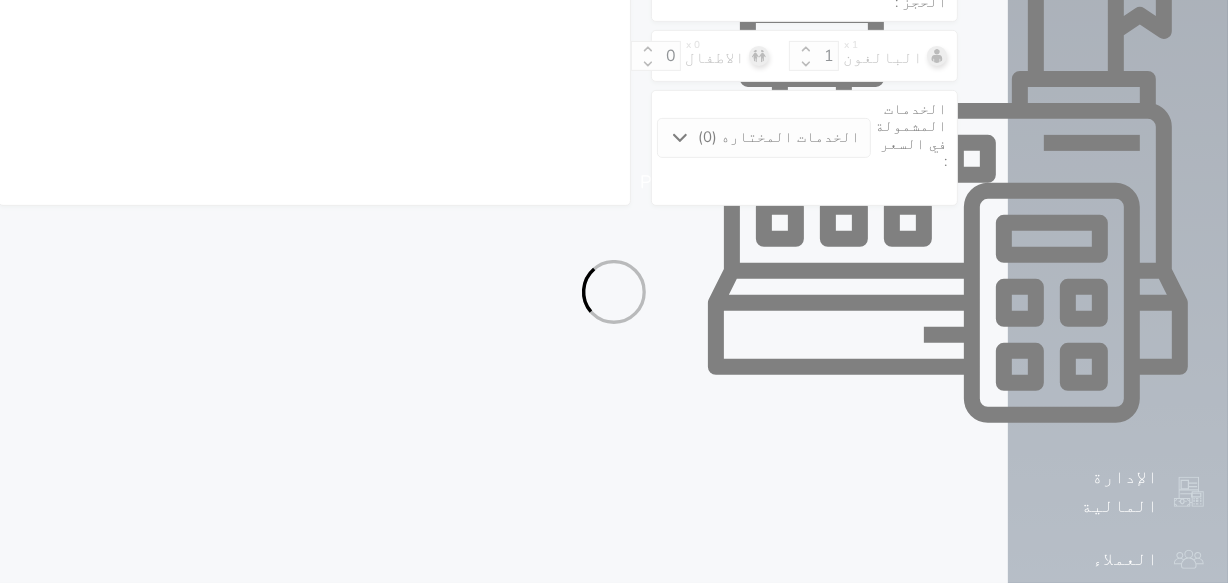 select on "1" 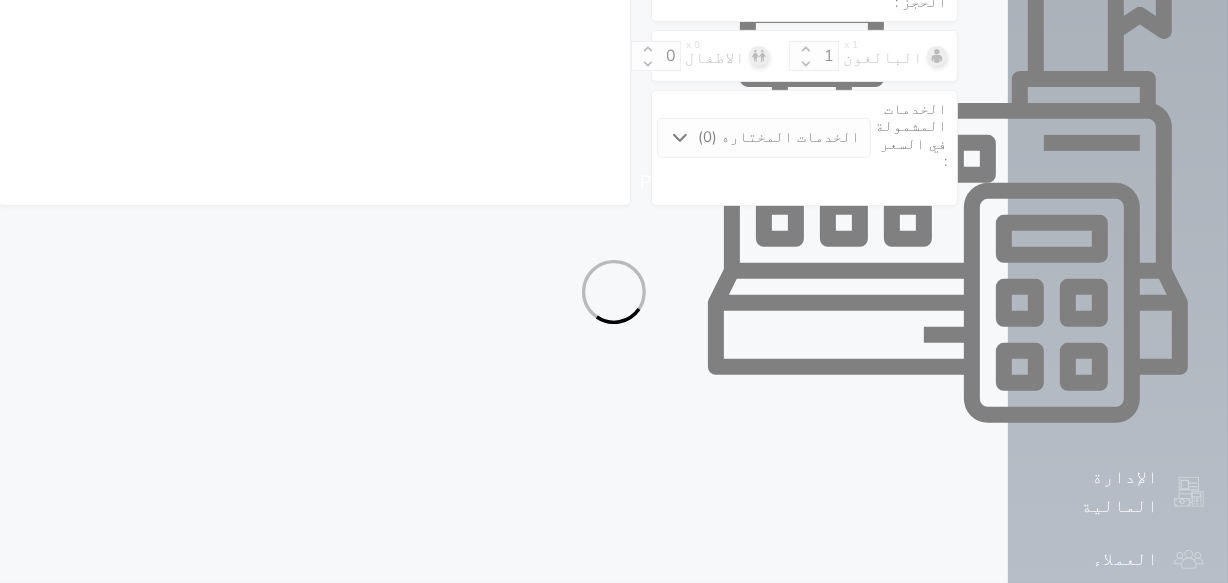select on "113" 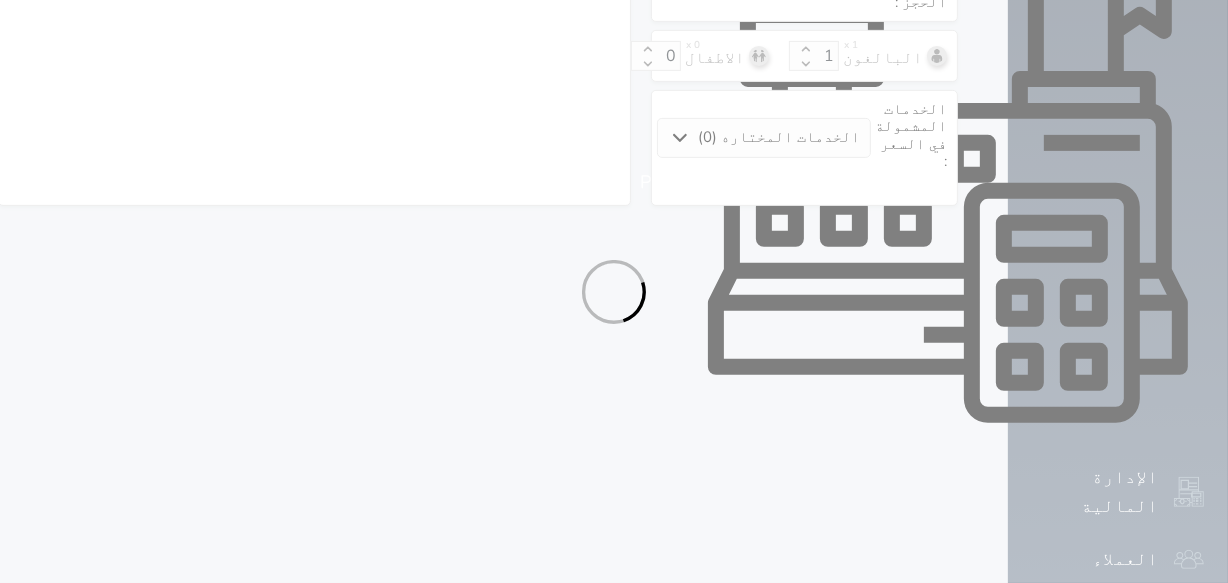 select on "1" 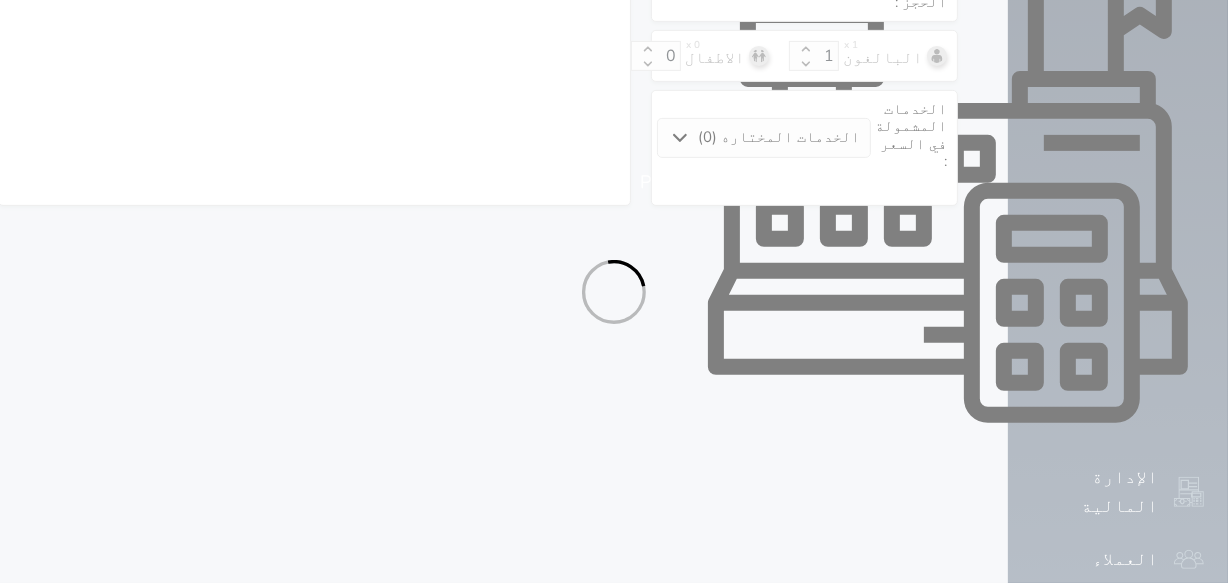 select on "7" 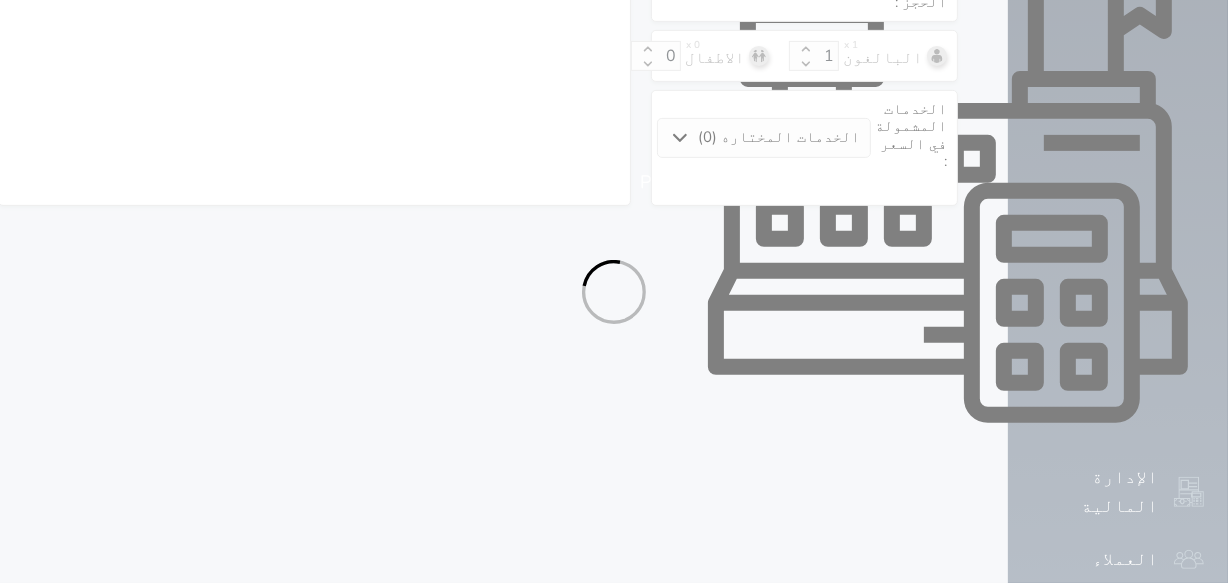 select on "9" 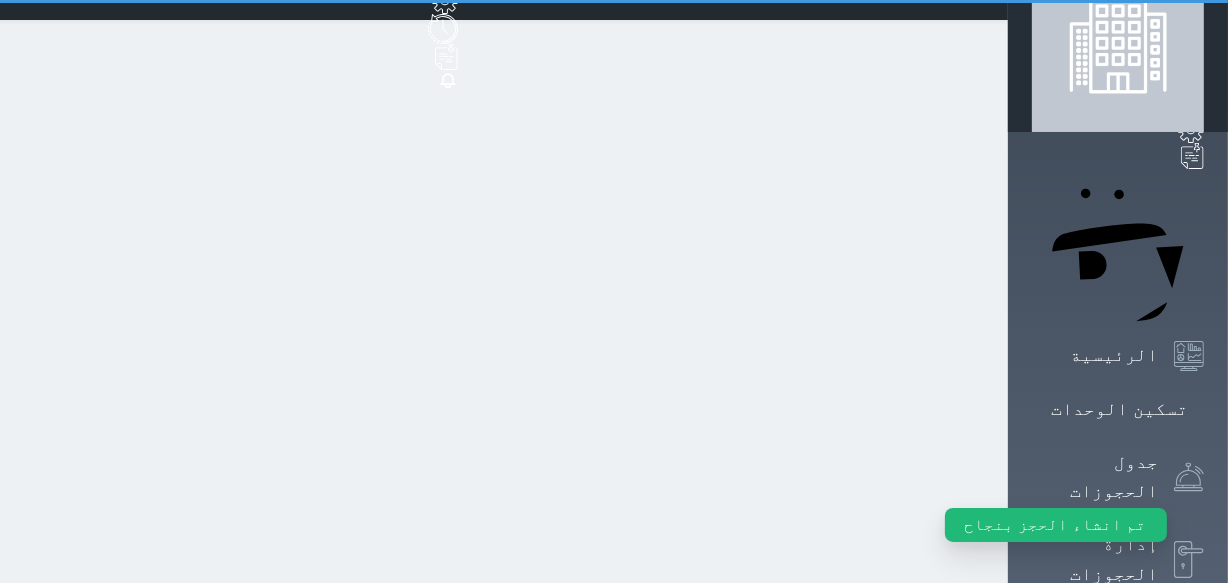 scroll, scrollTop: 0, scrollLeft: 0, axis: both 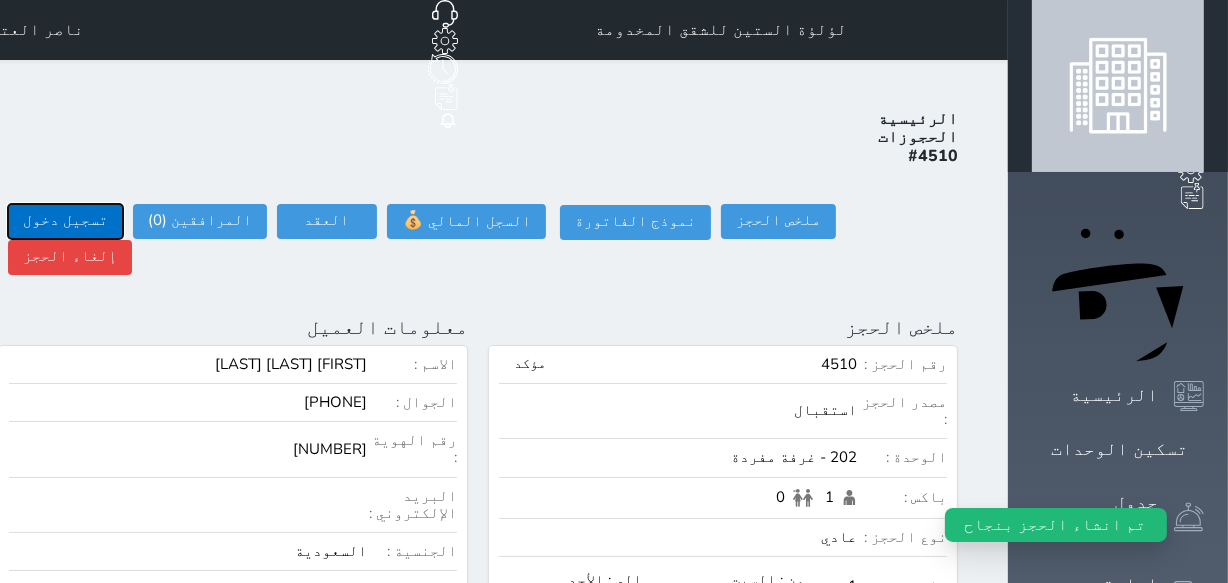 click on "تسجيل دخول" at bounding box center (65, 221) 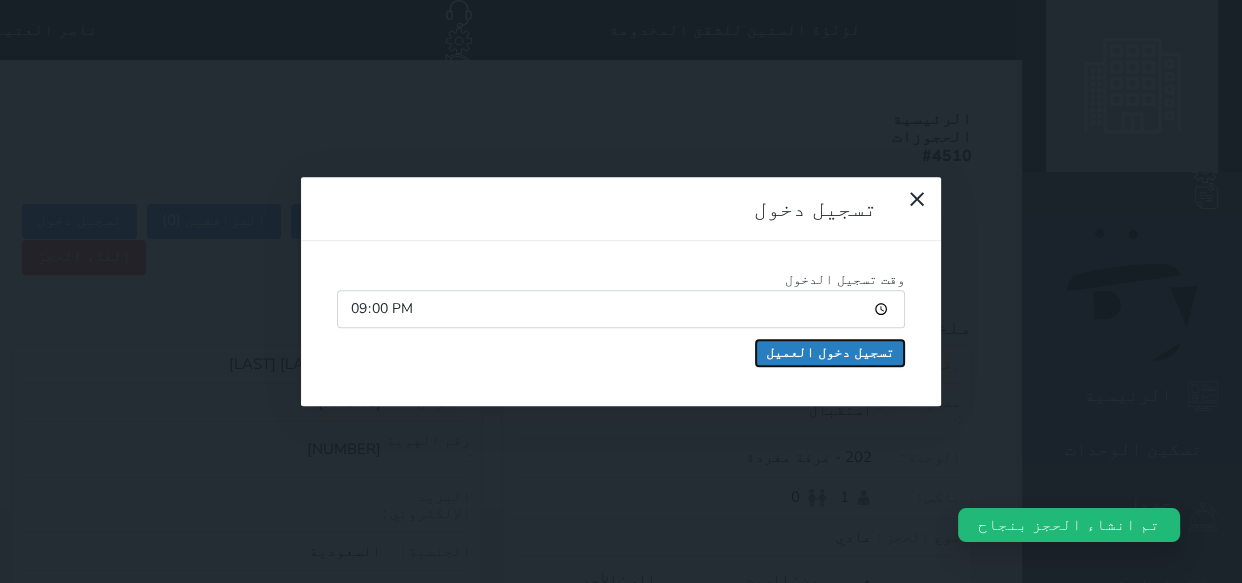 click on "تسجيل دخول العميل" at bounding box center (830, 353) 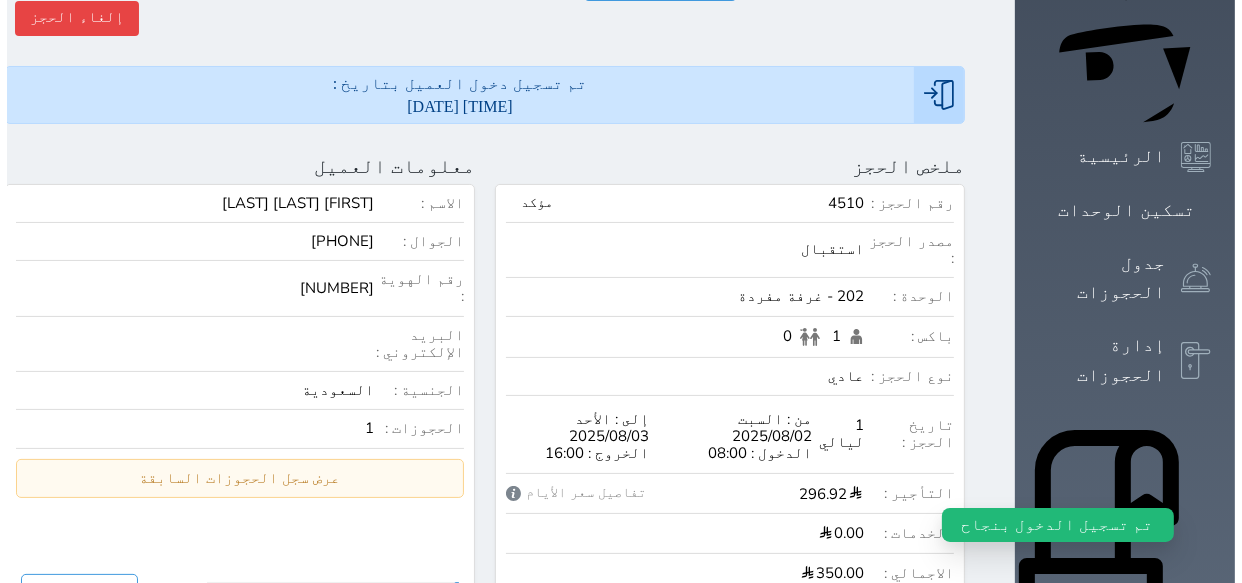 scroll, scrollTop: 0, scrollLeft: 0, axis: both 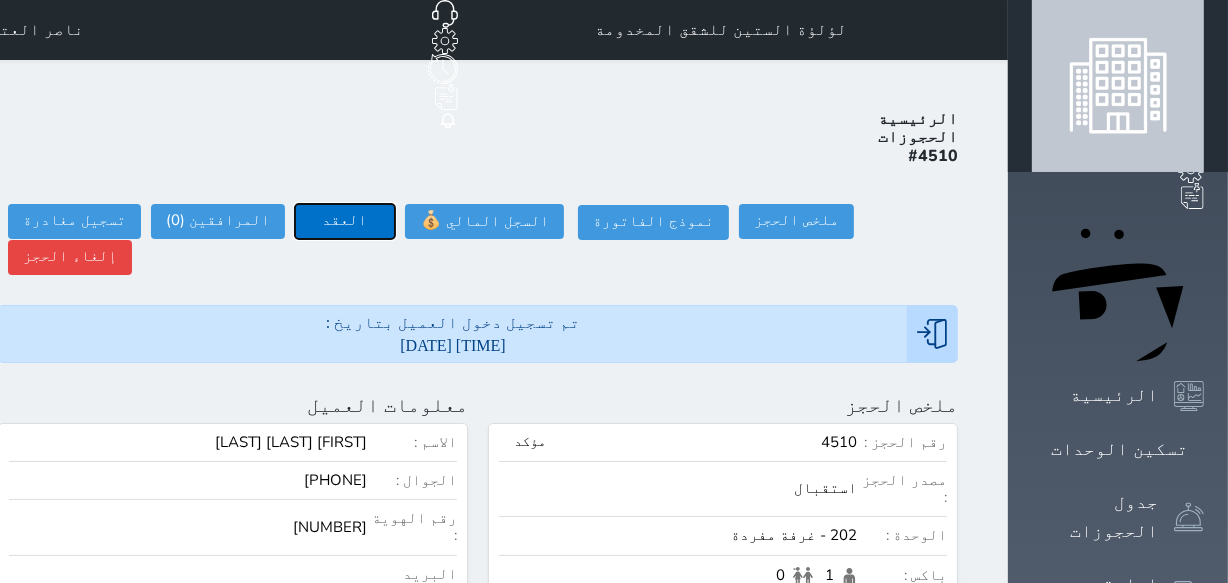 click on "العقد" at bounding box center [345, 221] 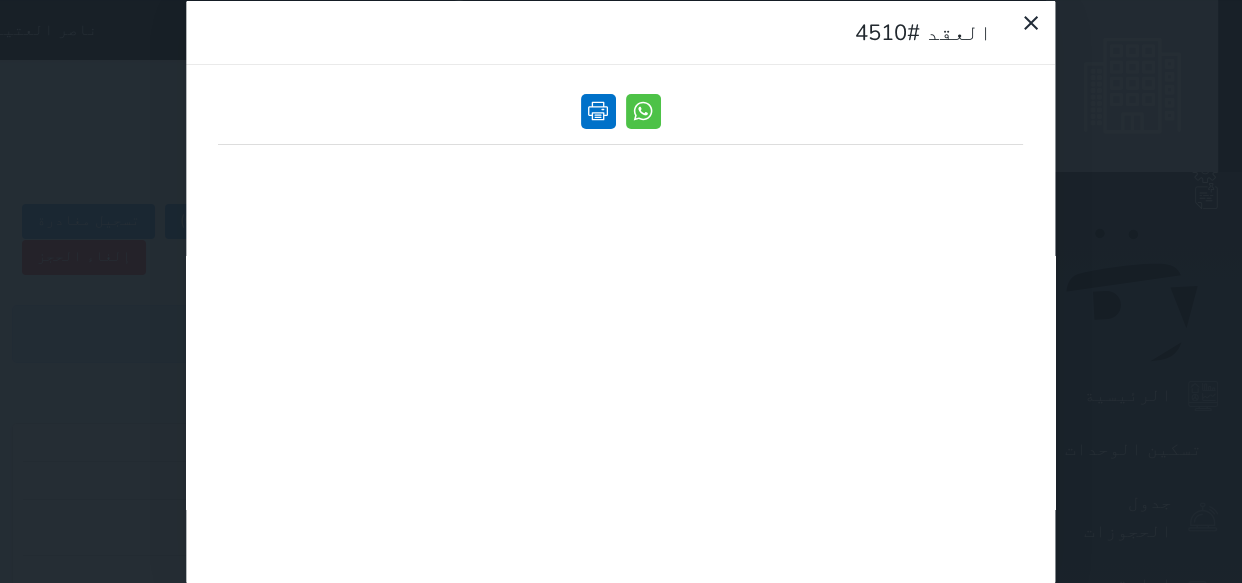 click at bounding box center (598, 110) 